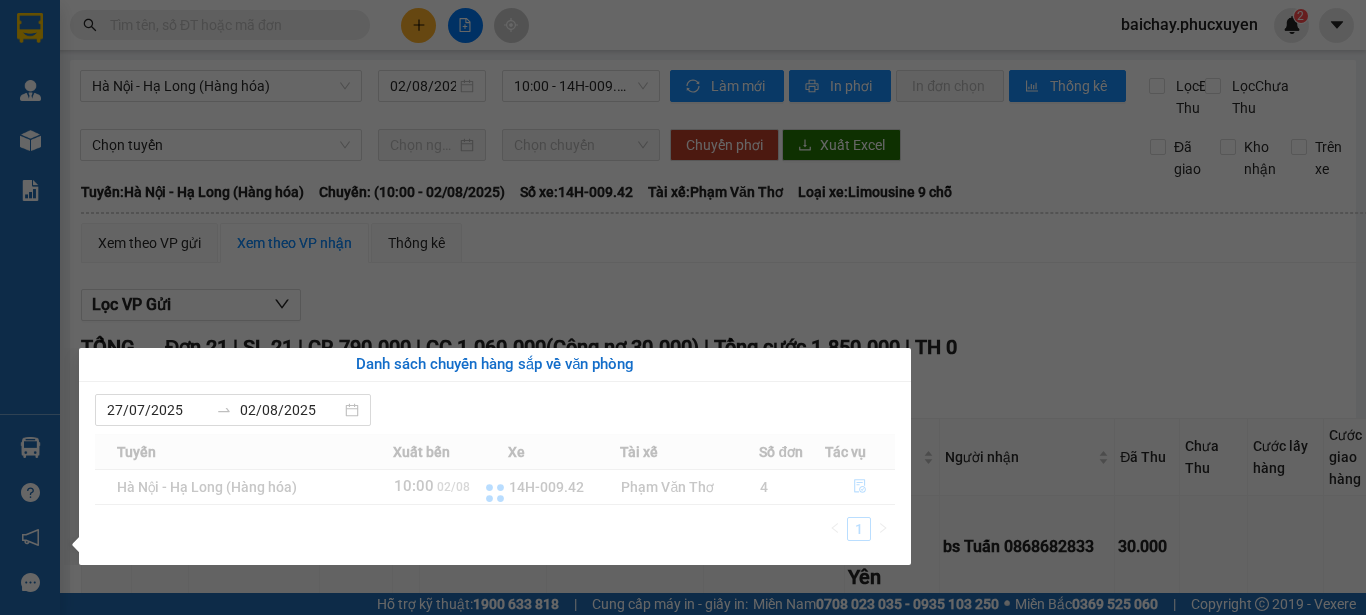 scroll, scrollTop: 0, scrollLeft: 0, axis: both 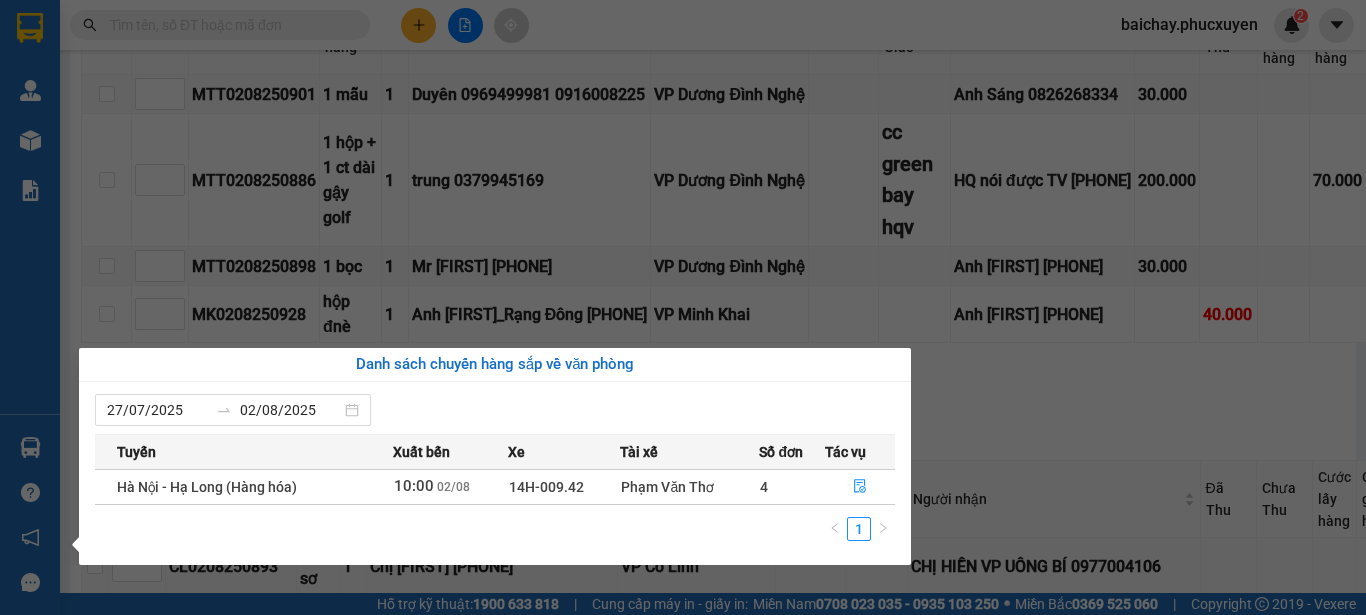 click on "Kết quả tìm kiếm ( 0 )Bộ lọc No Data baichay.phucxuyen 2 Quản Lý Quản lý giao nhận mới Quản lý kiểm kho Kho hàng mới Báo cáo 11. Báo cáo đơn giao nhận nội bộ 1. Chi tiết đơn hàng văn phòng 12. Thống kê đơn đối tác 2. Tổng doanh thu theo từng văn phòng 3. Thống kê đơn hàng toàn nhà xe 4. Báo cáo dòng tiền theo nhân viên 5. Doanh thu thực tế chi tiết theo phòng hàng 8. Thống kê nhận và gửi hàng theo văn phòng 9. Thống kê chi tiết đơn hàng theo văn phòng gửi Báo cáo Dòng tiền Thực thu của Nhân viên (Tách cước) Hàng sắp về Hướng dẫn sử dụng Giới thiệu Vexere, nhận hoa hồng Phản hồi Phần mềm hỗ trợ bạn tốt chứ? Hà Nội - Hạ Long (Hàng hóa) 02/08/2025 10:00 - 14H-009.42 Làm mới In phơi In đơn chọn Thống kê Lọc Đã Thu Lọc Chưa Thu Chọn tuyến Chọn chuyến Chuyển phơi Xuất Excel Đã giao Trên xe" at bounding box center [683, 307] 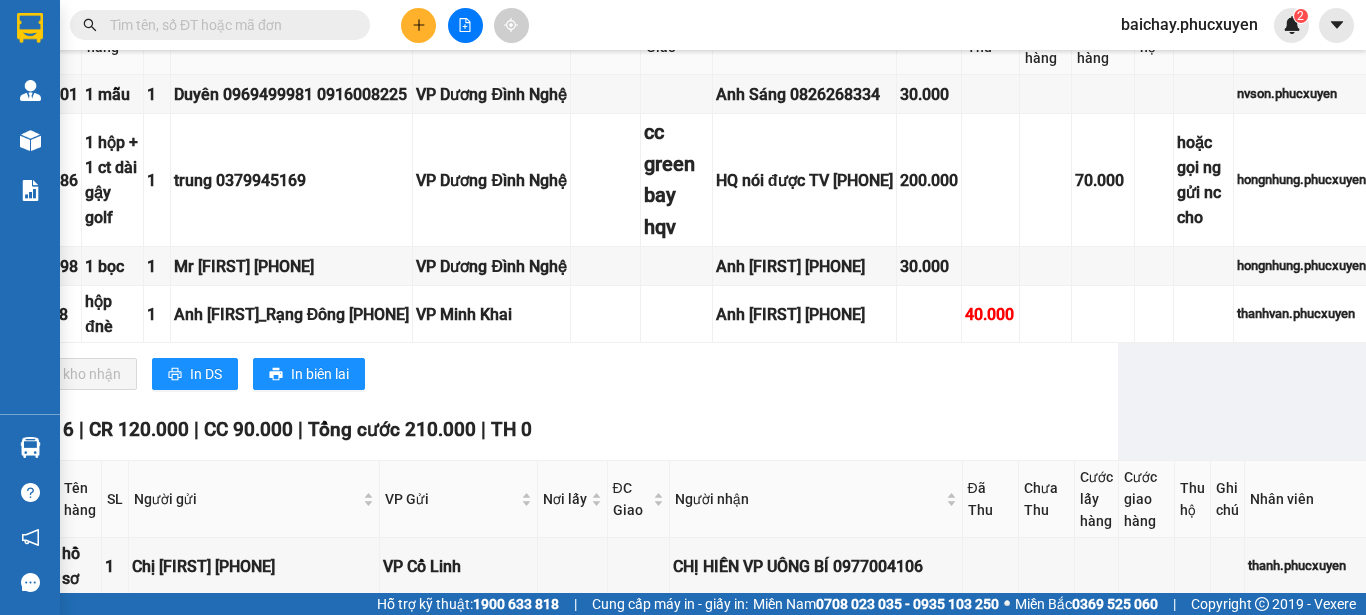 scroll, scrollTop: 939, scrollLeft: 252, axis: both 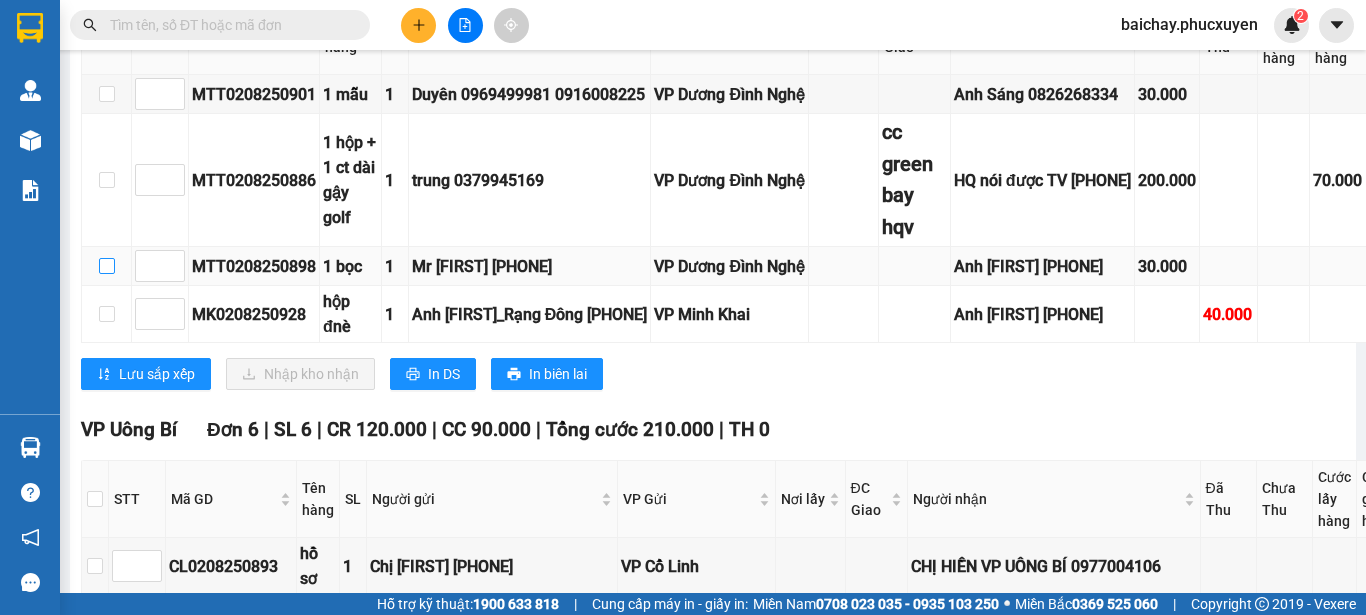 click at bounding box center [107, 266] 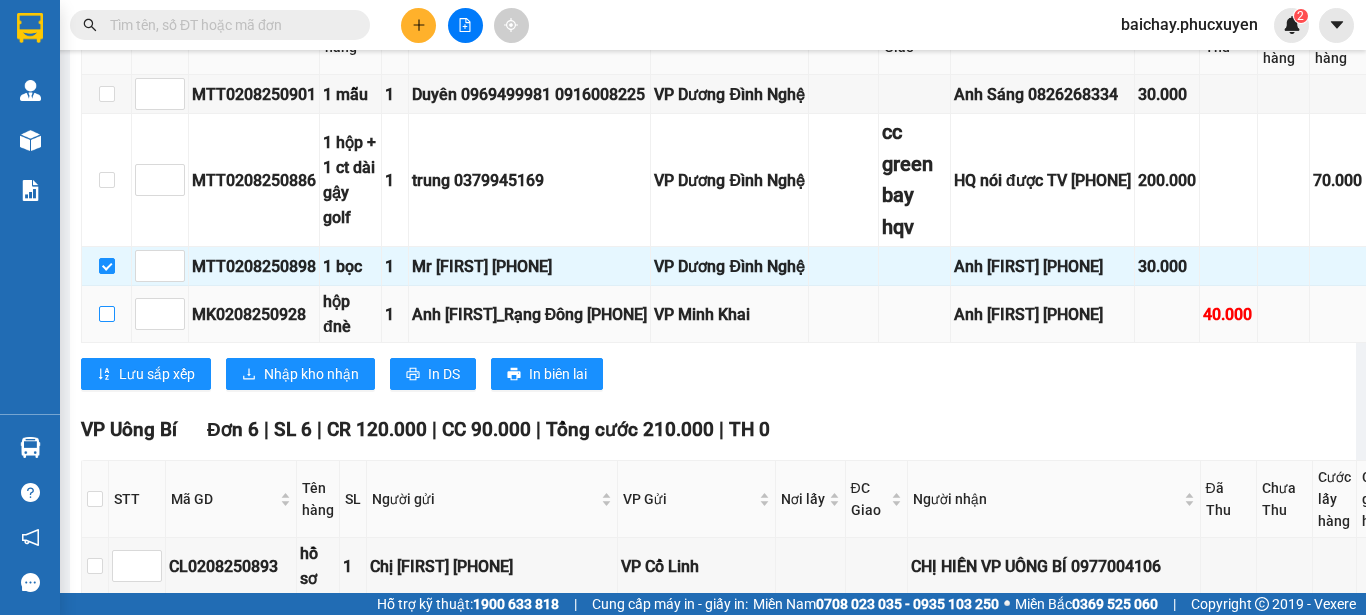 click at bounding box center [107, 314] 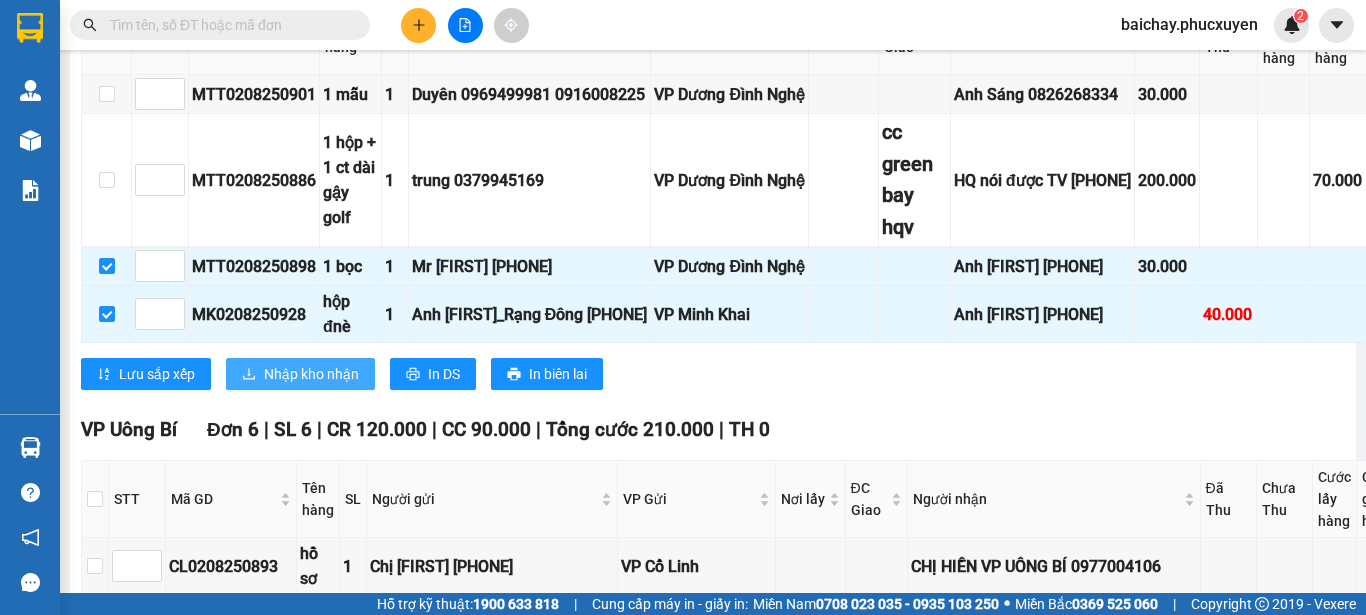 click on "Nhập kho nhận" at bounding box center (311, 374) 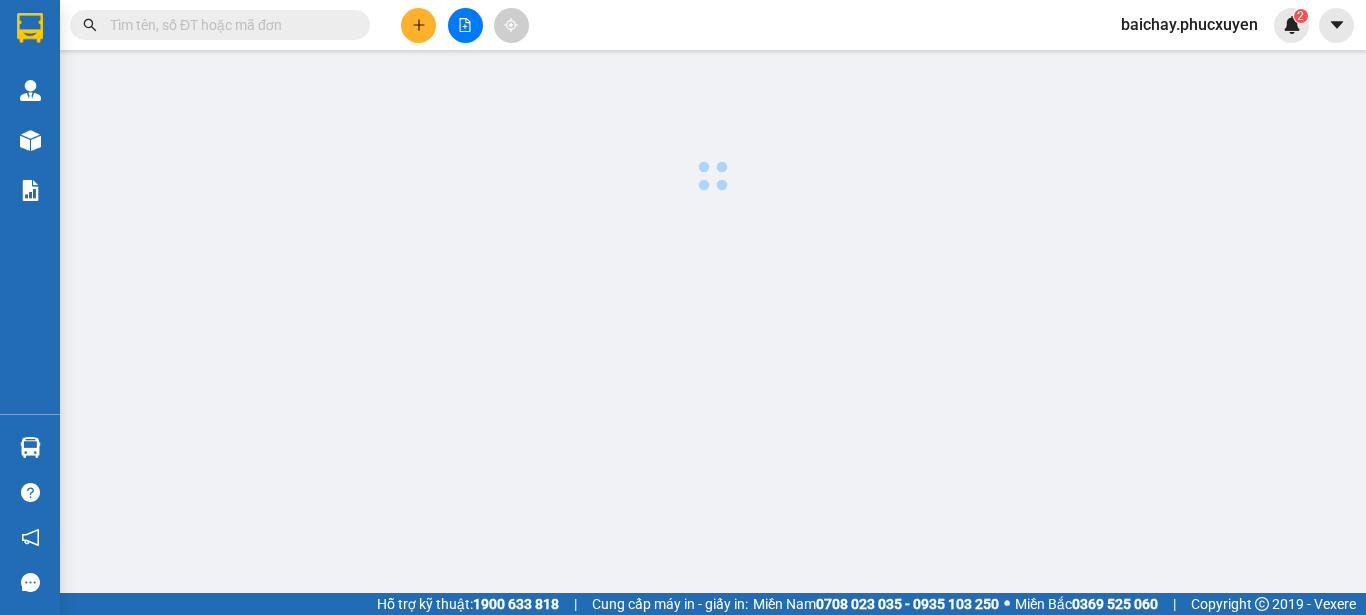 scroll, scrollTop: 0, scrollLeft: 0, axis: both 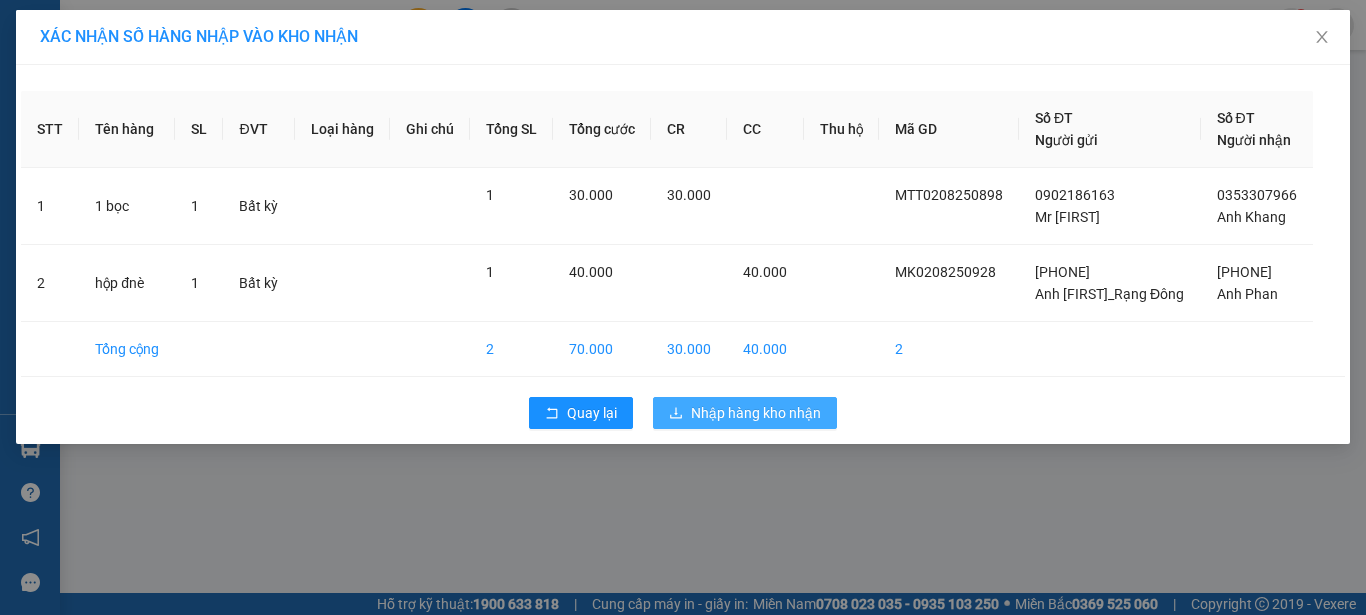 click on "Nhập hàng kho nhận" at bounding box center (756, 413) 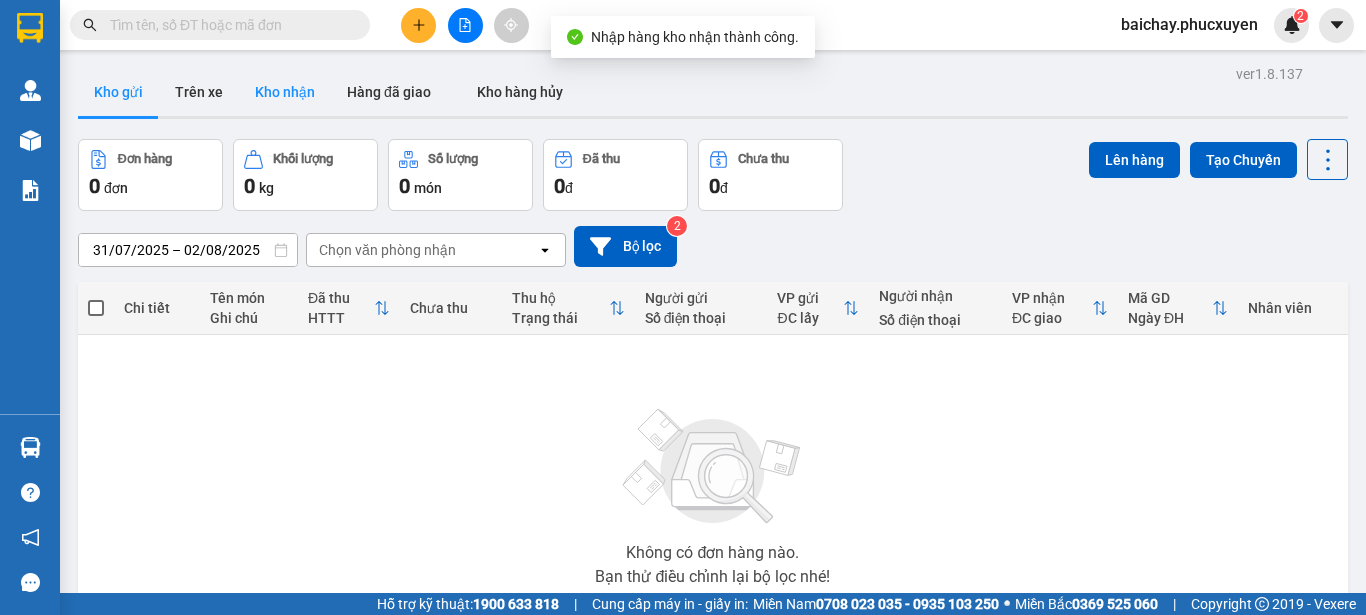 click on "Kho nhận" at bounding box center (285, 92) 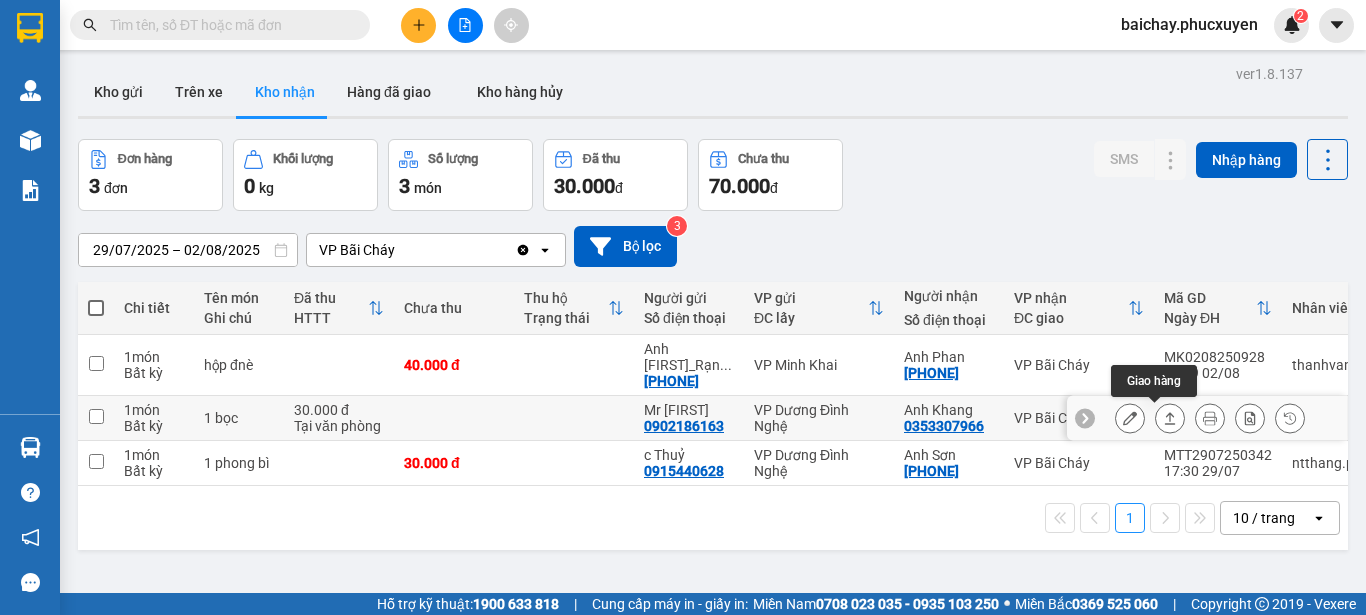 click 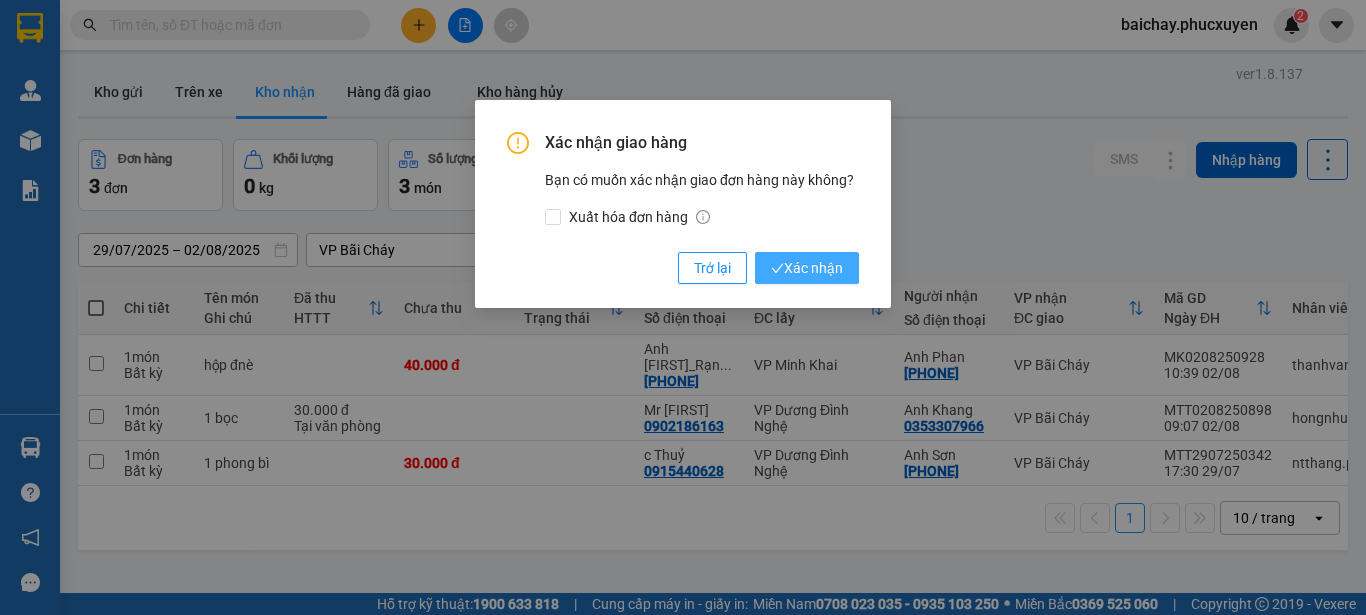 click on "Xác nhận" at bounding box center (807, 268) 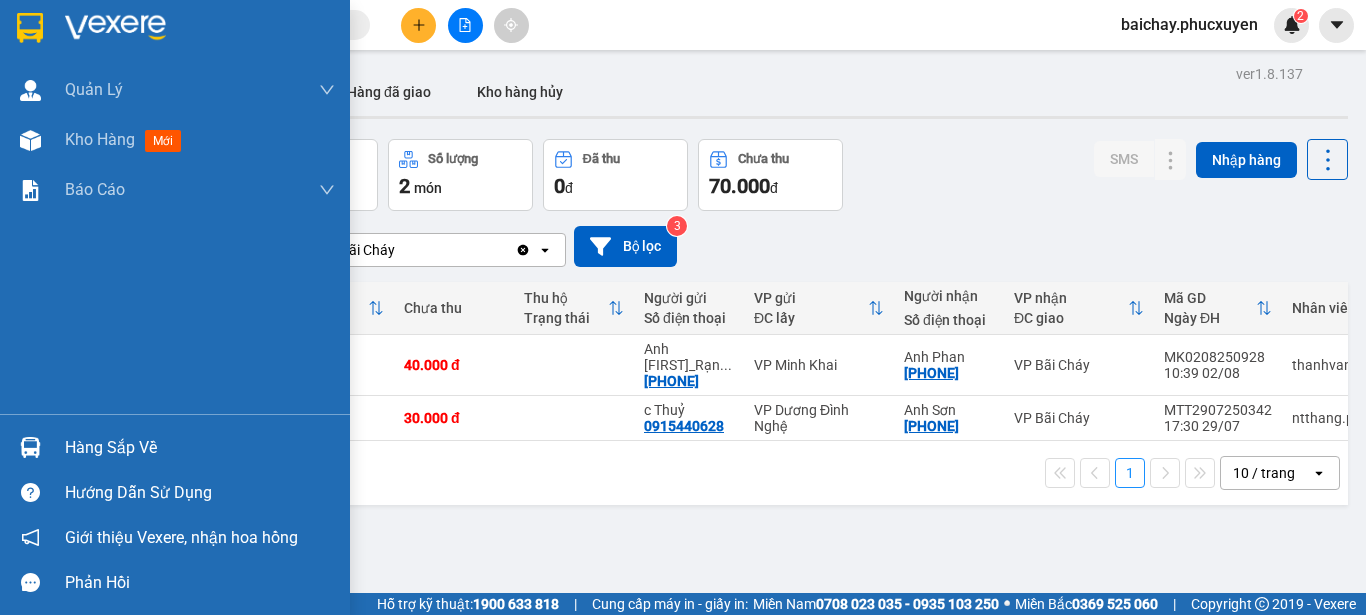 click on "Hàng sắp về" at bounding box center [200, 448] 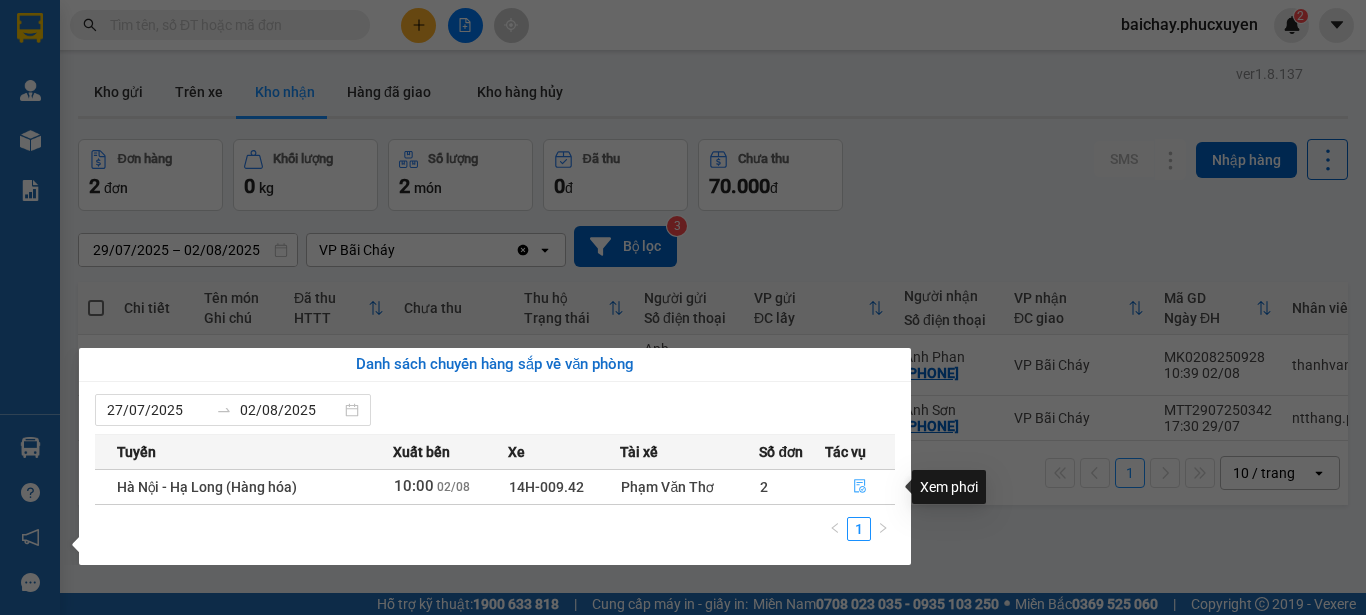 click 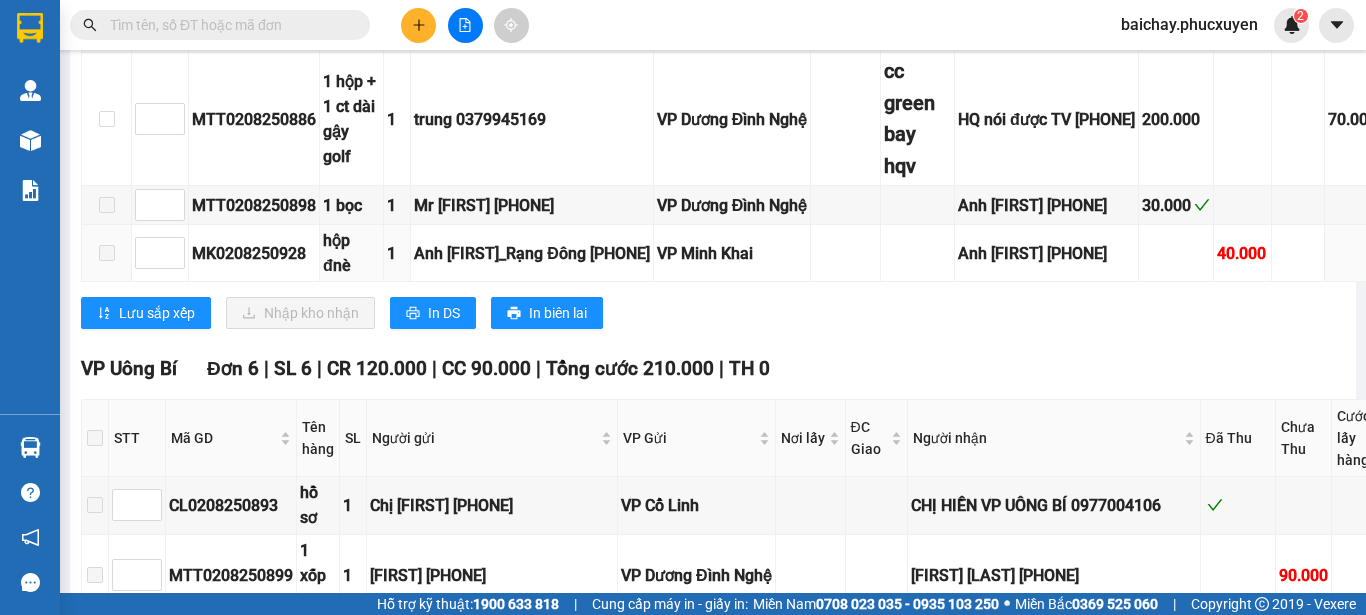 scroll, scrollTop: 900, scrollLeft: 0, axis: vertical 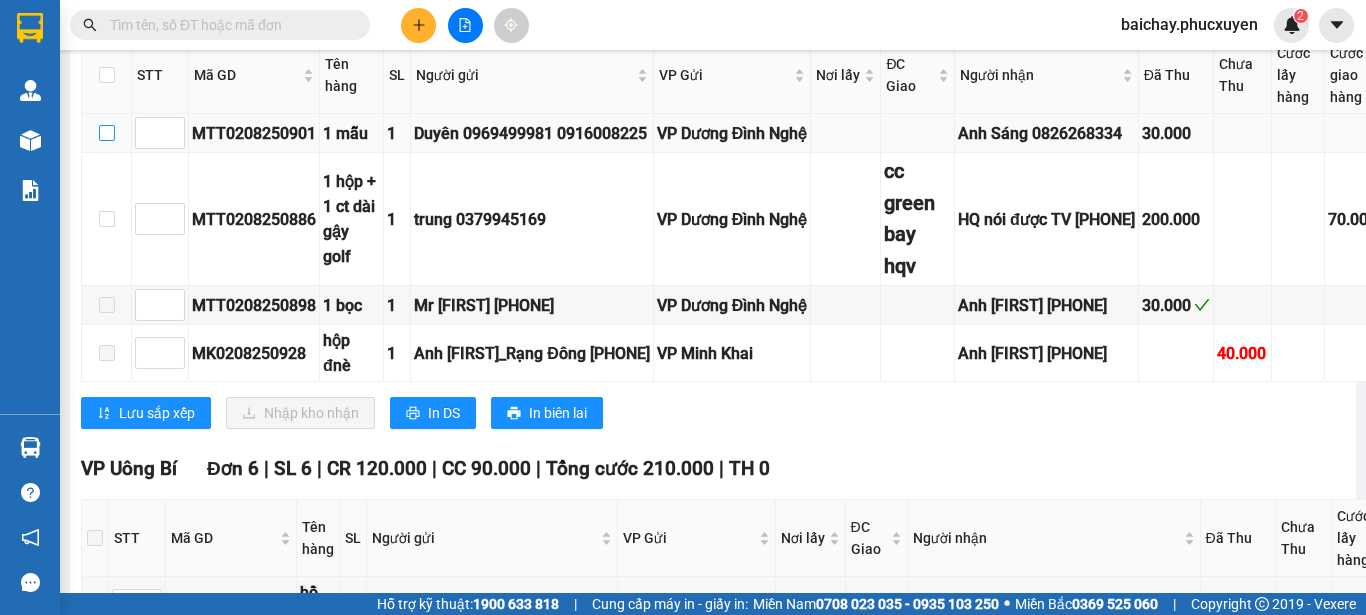 click at bounding box center (107, 133) 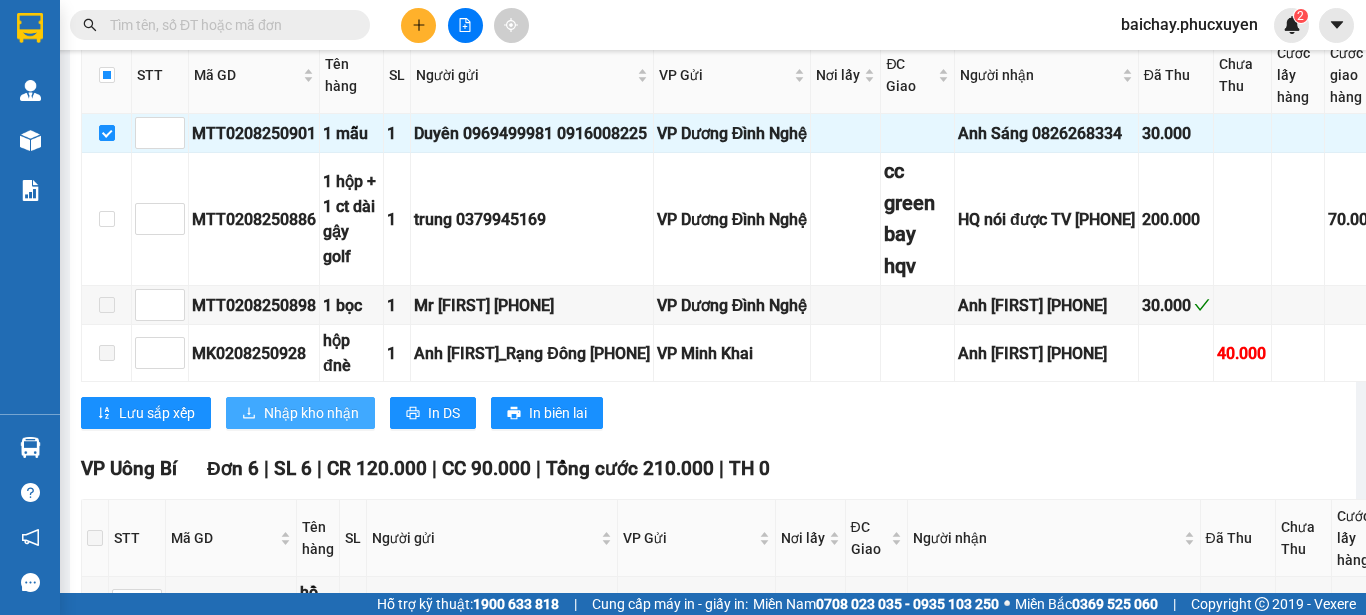click on "Nhập kho nhận" at bounding box center (311, 413) 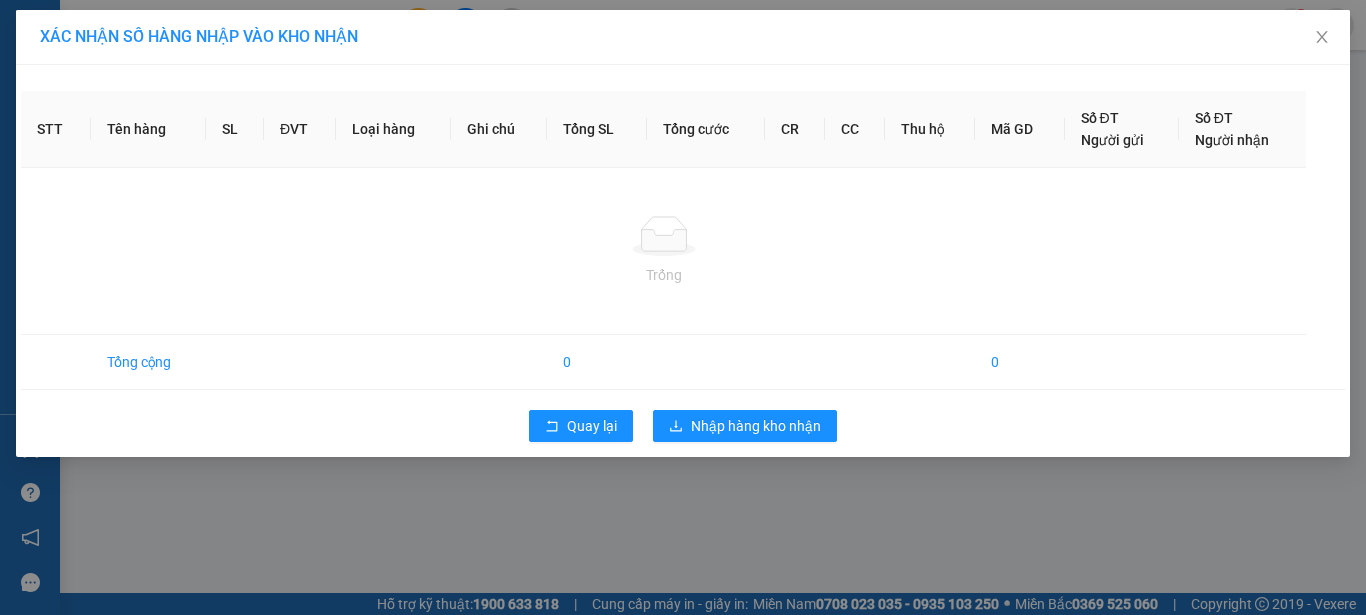 scroll, scrollTop: 0, scrollLeft: 0, axis: both 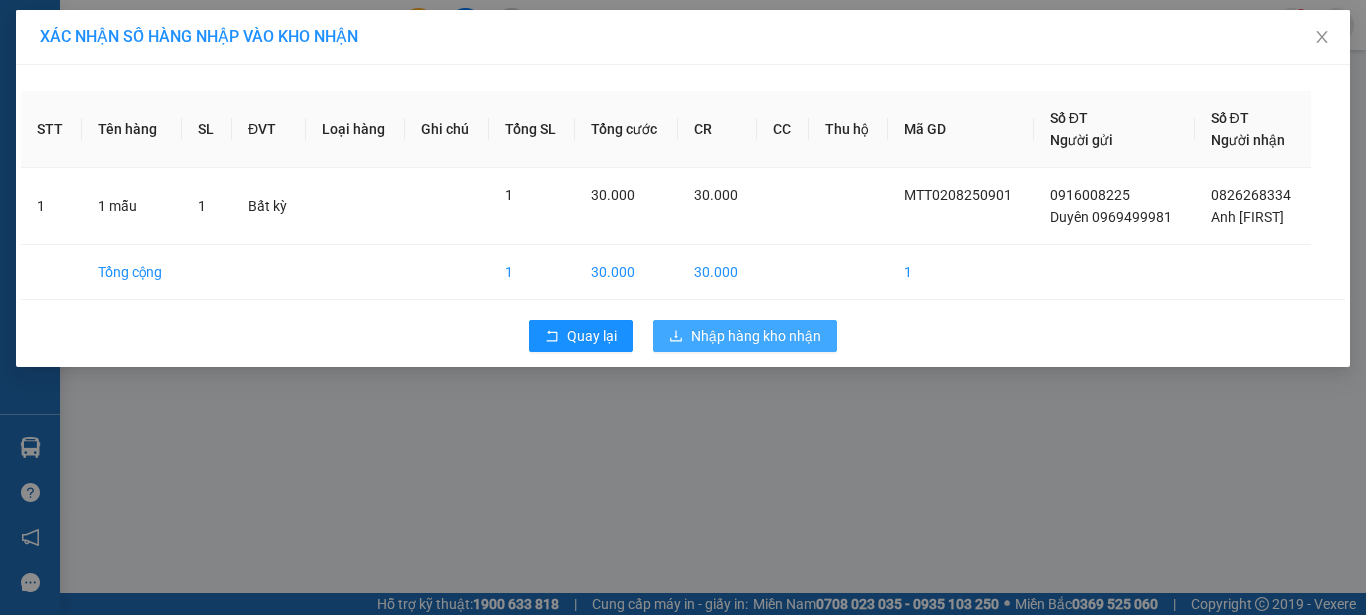 click on "Nhập hàng kho nhận" at bounding box center (756, 336) 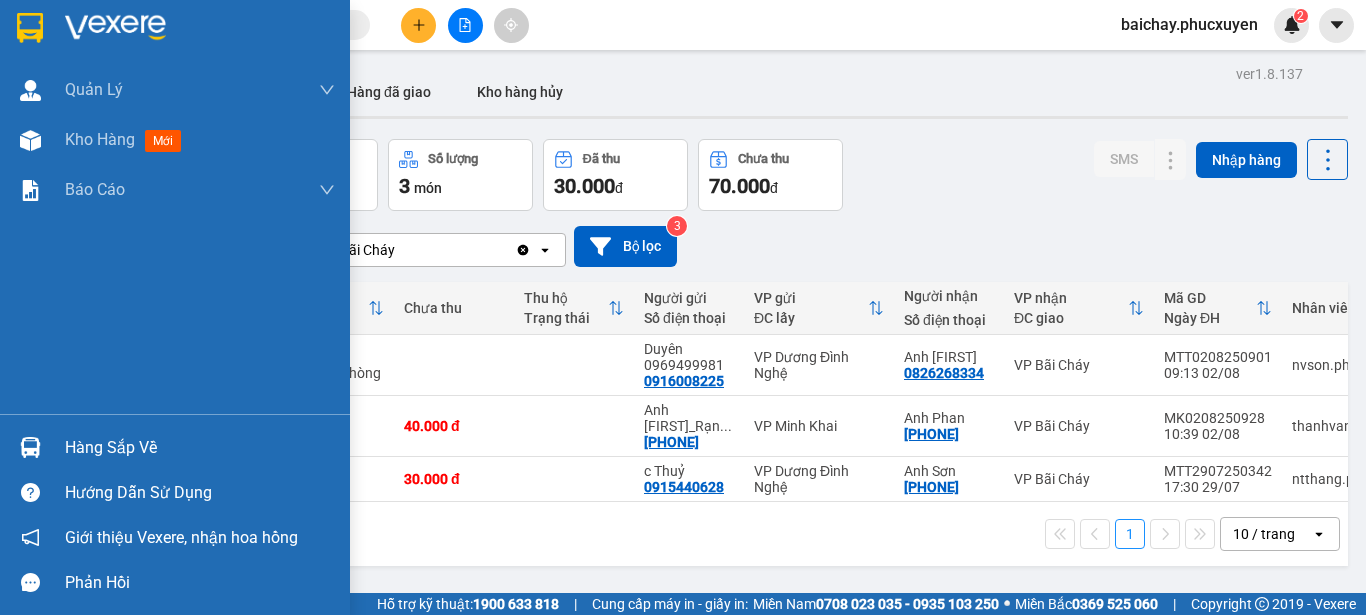 click on "Hàng sắp về" at bounding box center (200, 448) 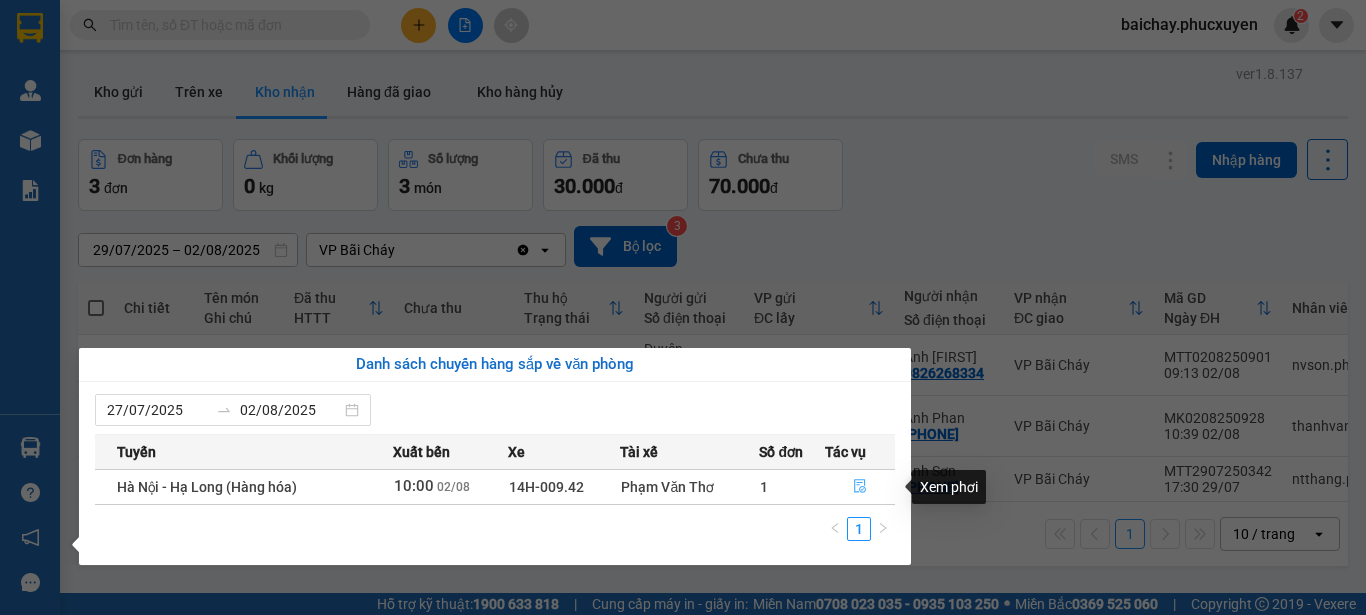 click 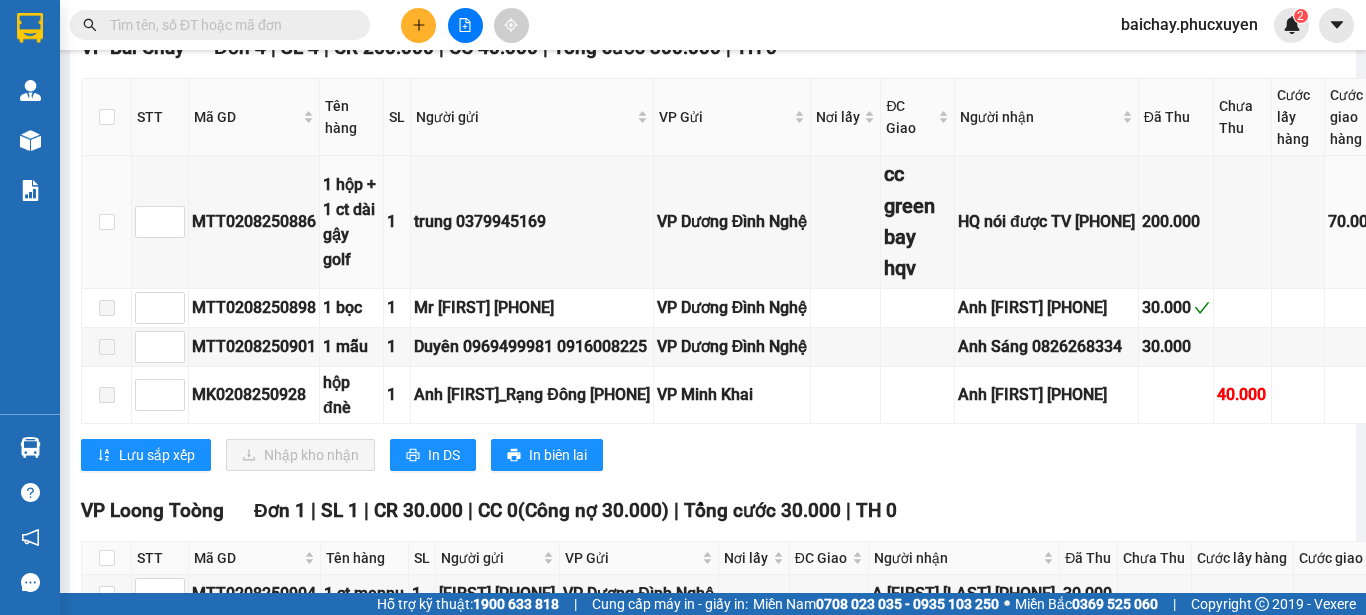 scroll, scrollTop: 2100, scrollLeft: 0, axis: vertical 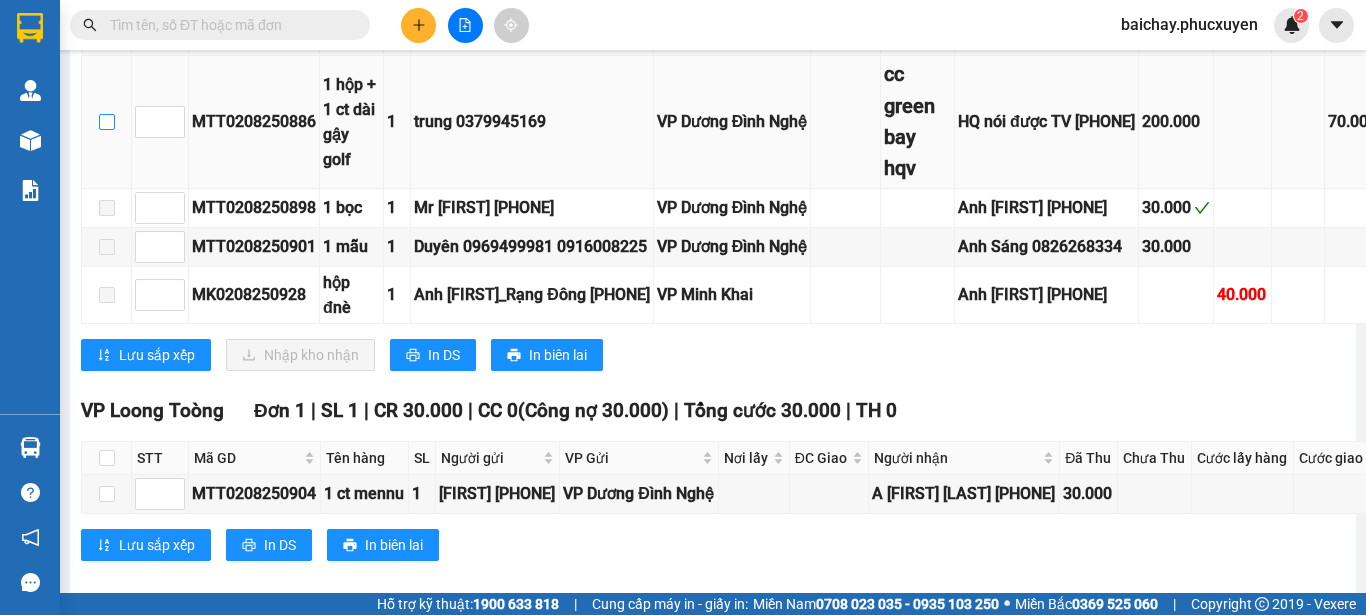 click at bounding box center [107, 122] 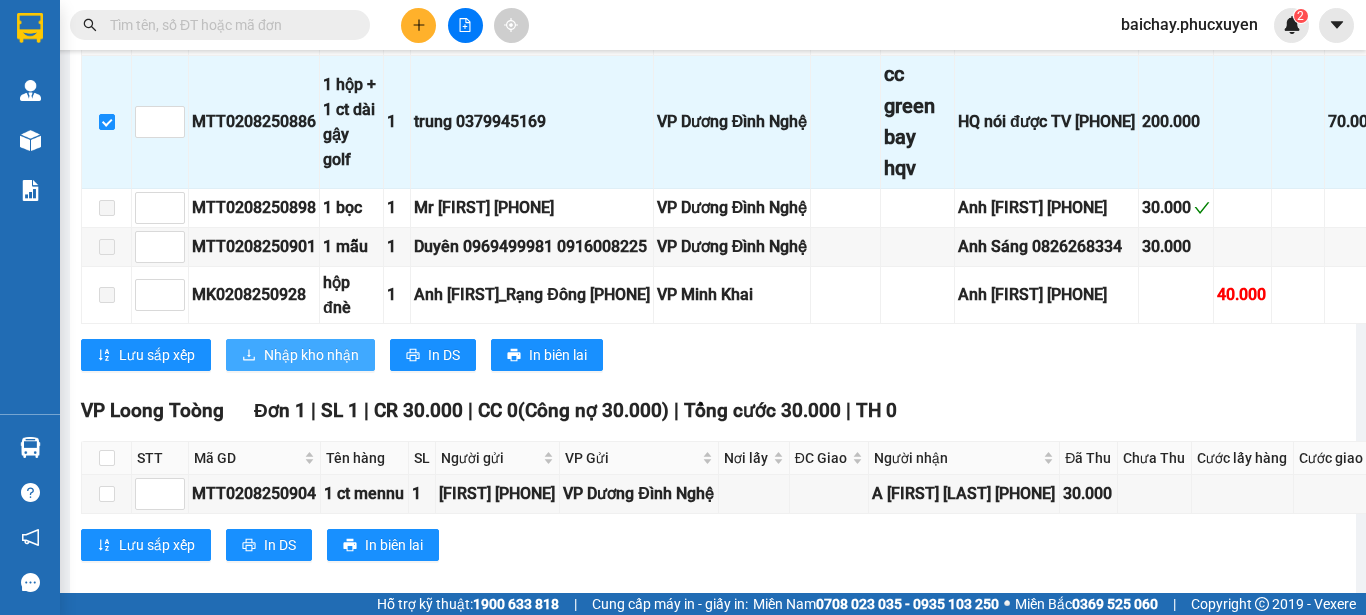 click on "Nhập kho nhận" at bounding box center [311, 355] 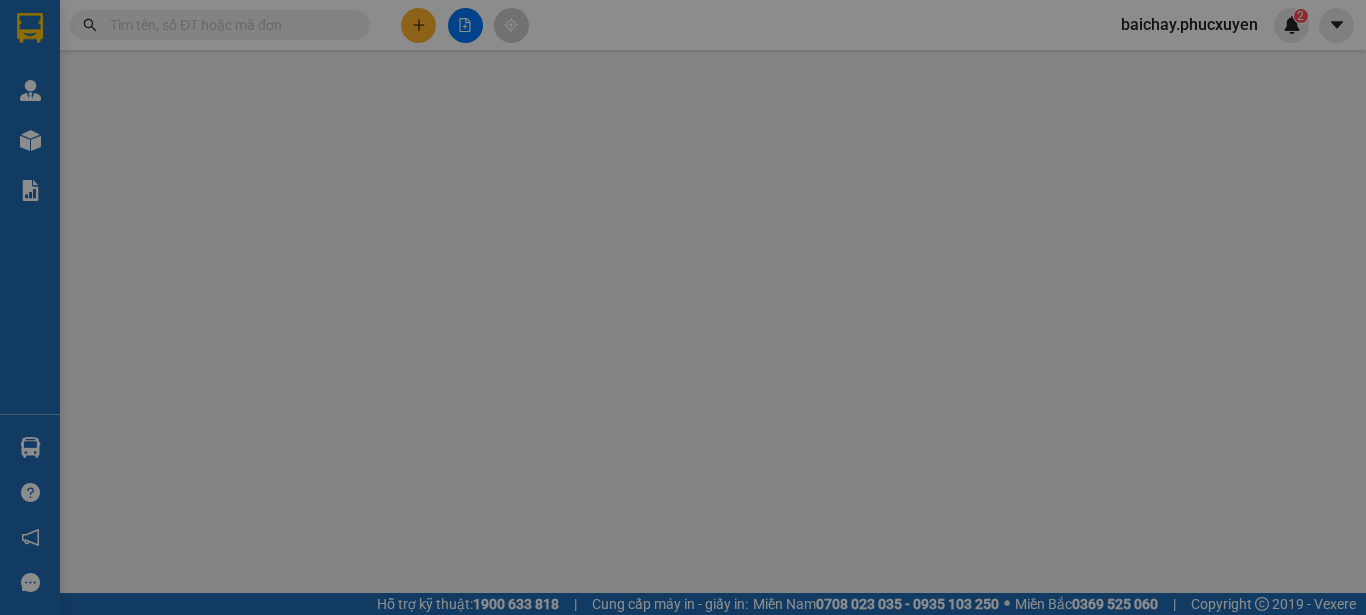 scroll, scrollTop: 0, scrollLeft: 0, axis: both 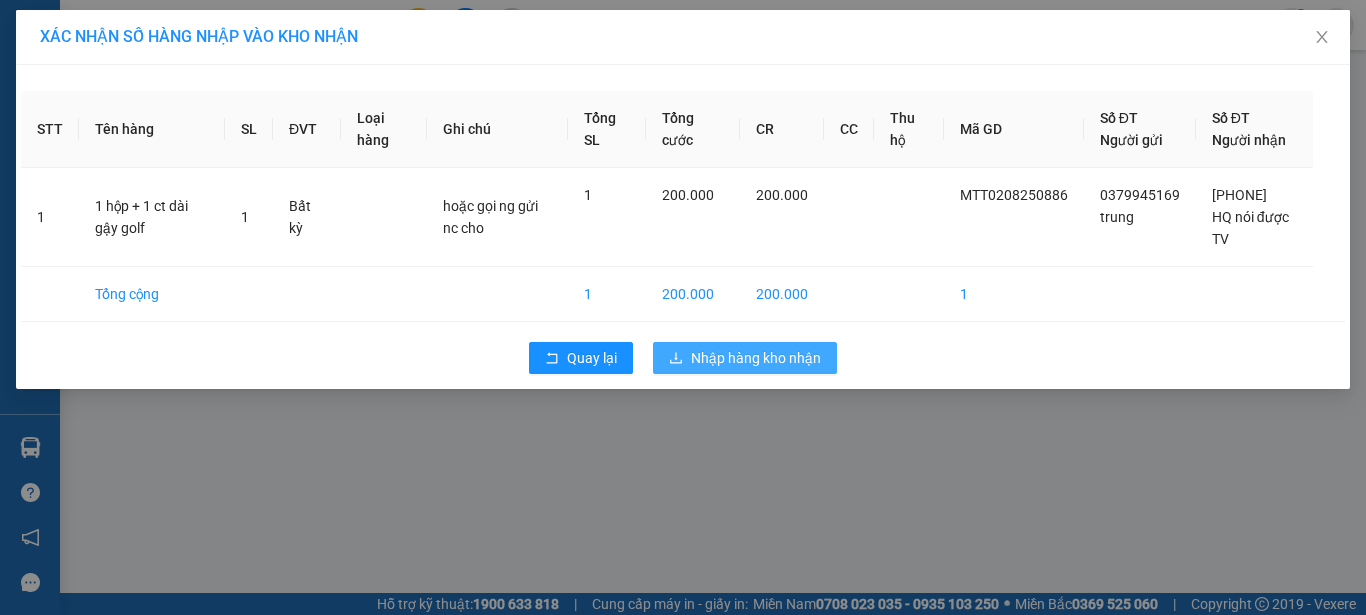 click on "Nhập hàng kho nhận" at bounding box center [756, 358] 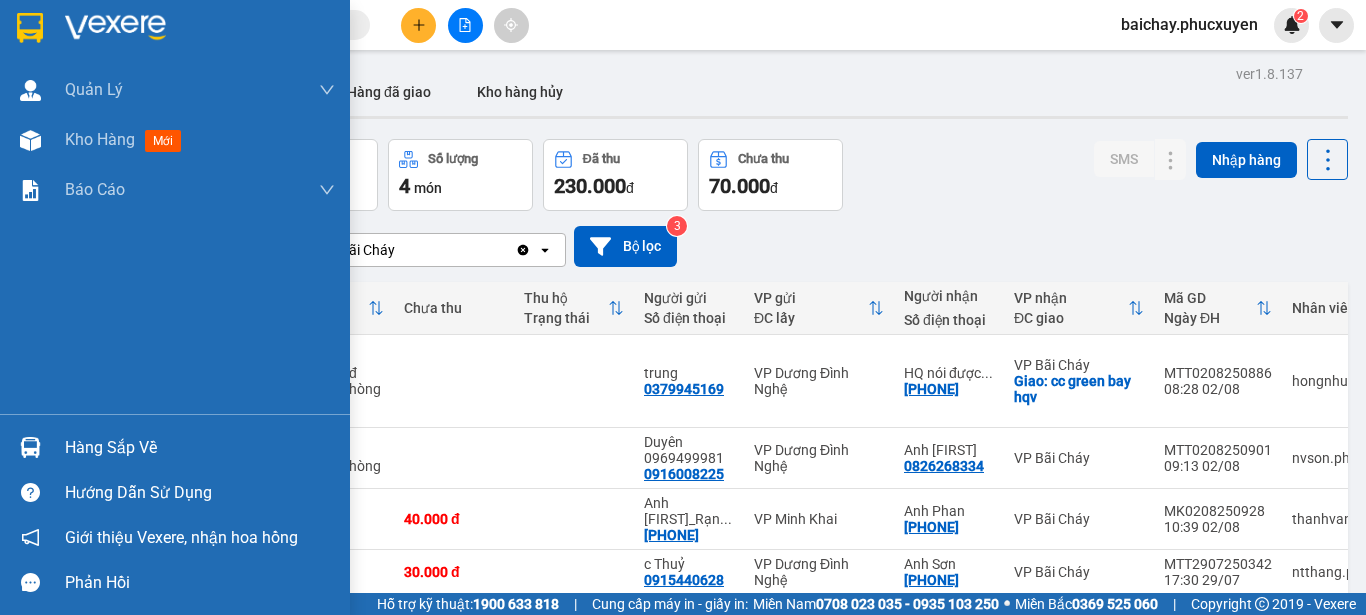 click on "Hàng sắp về" at bounding box center (200, 448) 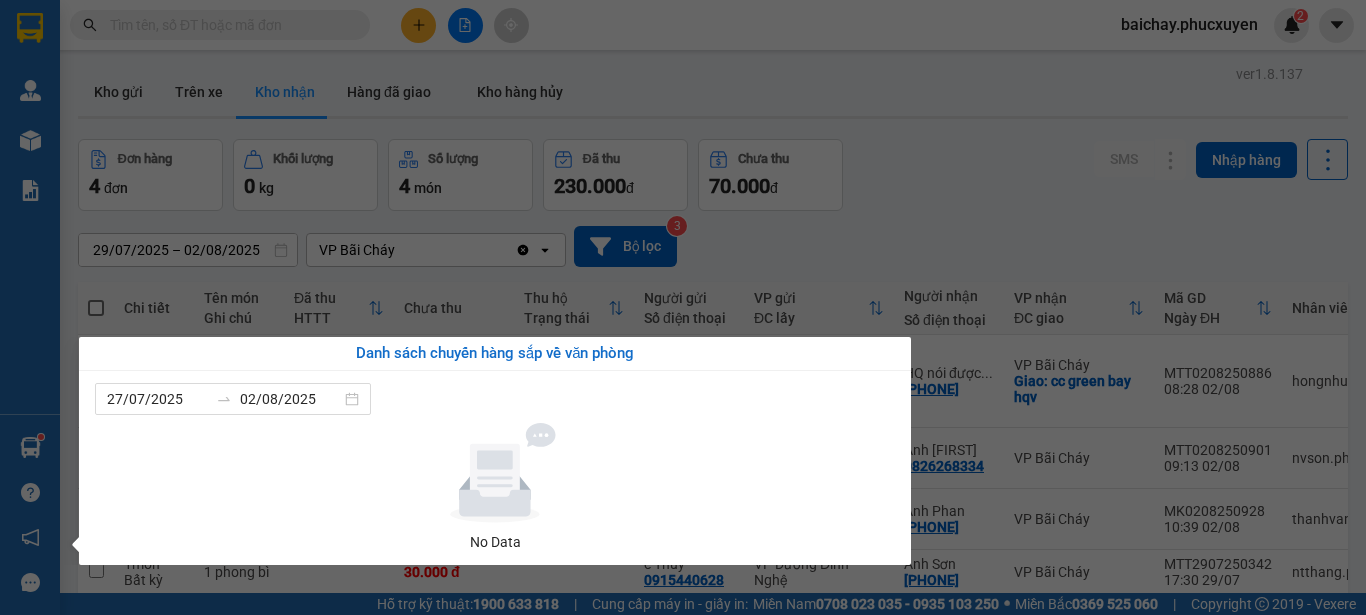 click on "Kết quả tìm kiếm ( 0 ) Bộ lọc No Data baichay.phucxuyen 2 Quản Lý Quản lý giao nhận mới Quản lý kiểm kho Kho hàng mới Báo cáo 11. Báo cáo đơn giao nhận nội bộ 1. Chi tiết đơn hàng văn phòng 12. Thống kê đơn đối tác 2. Tổng doanh thu theo từng văn phòng 3. Thống kê đơn hàng toàn nhà xe 4. Báo cáo dòng tiền theo nhân viên 5. Doanh thu thực tế chi tiết theo phòng hàng 8. Thống kê nhận và gửi hàng theo văn phòng 9. Thống kê chi tiết đơn hàng theo văn phòng gửi Báo cáo Dòng tiền Thực thu của Nhân viên (Tách cước) Hàng sắp về Hướng dẫn sử dụng Giới thiệu Vexere, nhận hoa hồng Phản hồi Phần mềm hỗ trợ bạn tốt chứ? ver 1.8.137 Kho gửi Trên xe Kho nhận Hàng đã giao Kho hàng hủy Đơn hàng 4 đơn Khối lượng 0 kg Số lượng 4 món Đã thu 230.000 đ Chưa thu 70.000 đ SMS Nhập hàng 29/07/2025 – 02/08/2025 open 3" at bounding box center (683, 307) 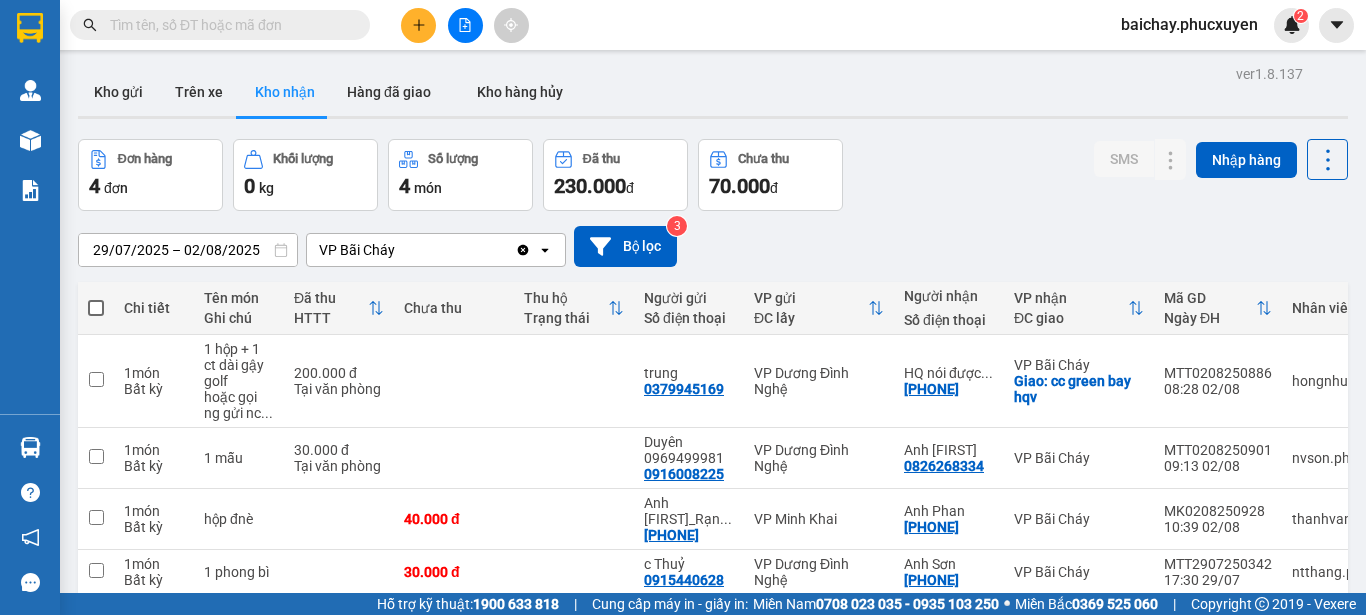 scroll, scrollTop: 92, scrollLeft: 0, axis: vertical 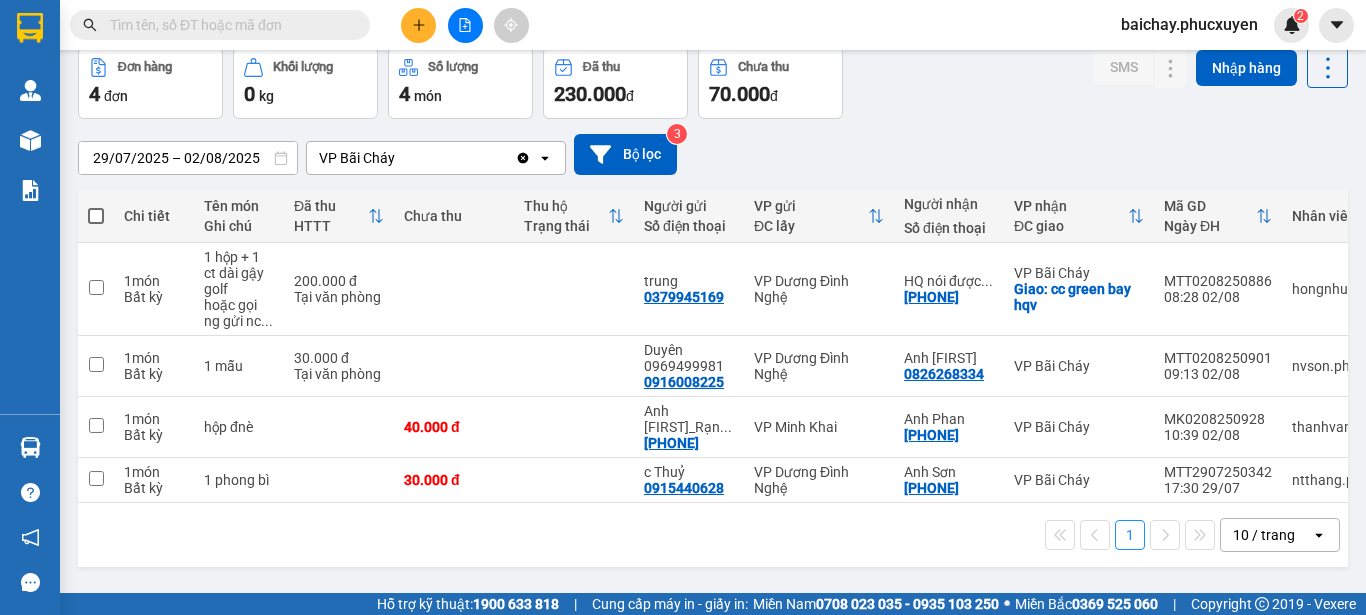 click on "1 10 / trang open" at bounding box center (713, 535) 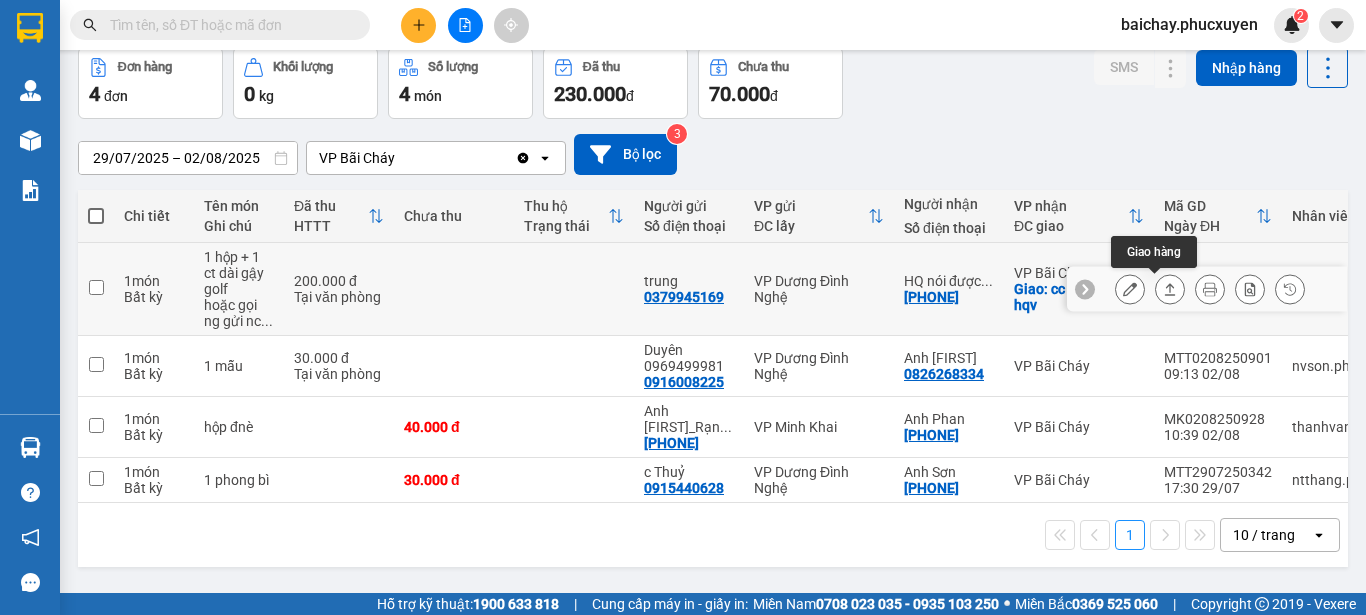 click 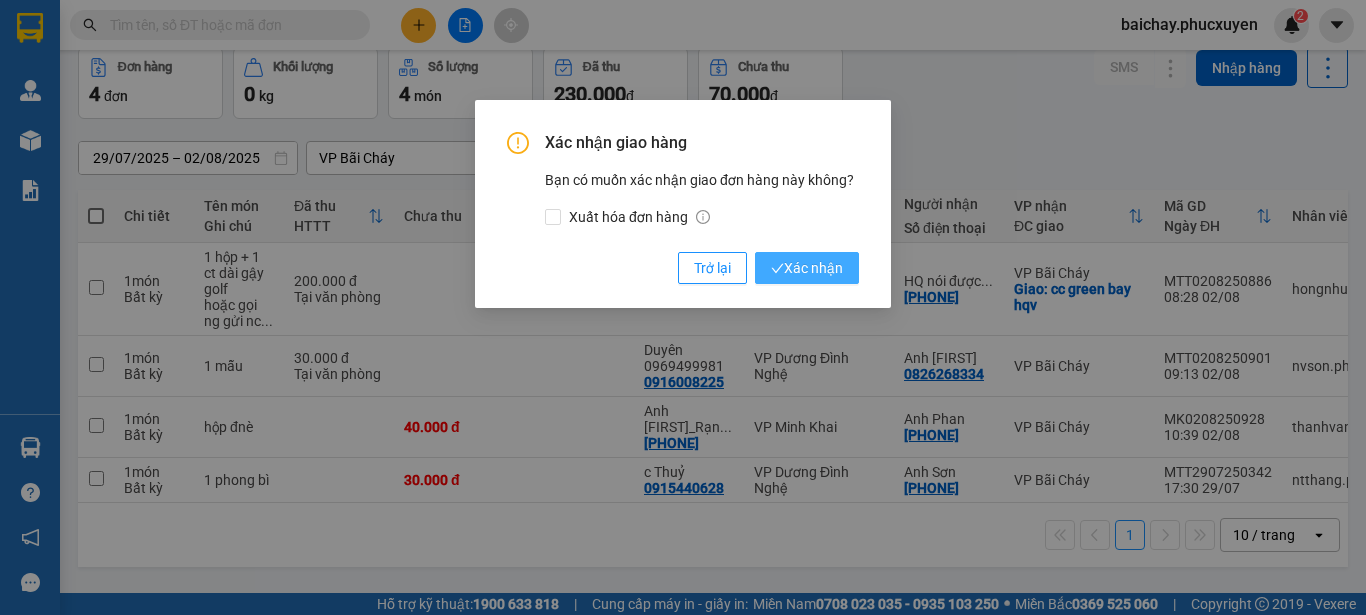 click on "Xác nhận" at bounding box center (807, 268) 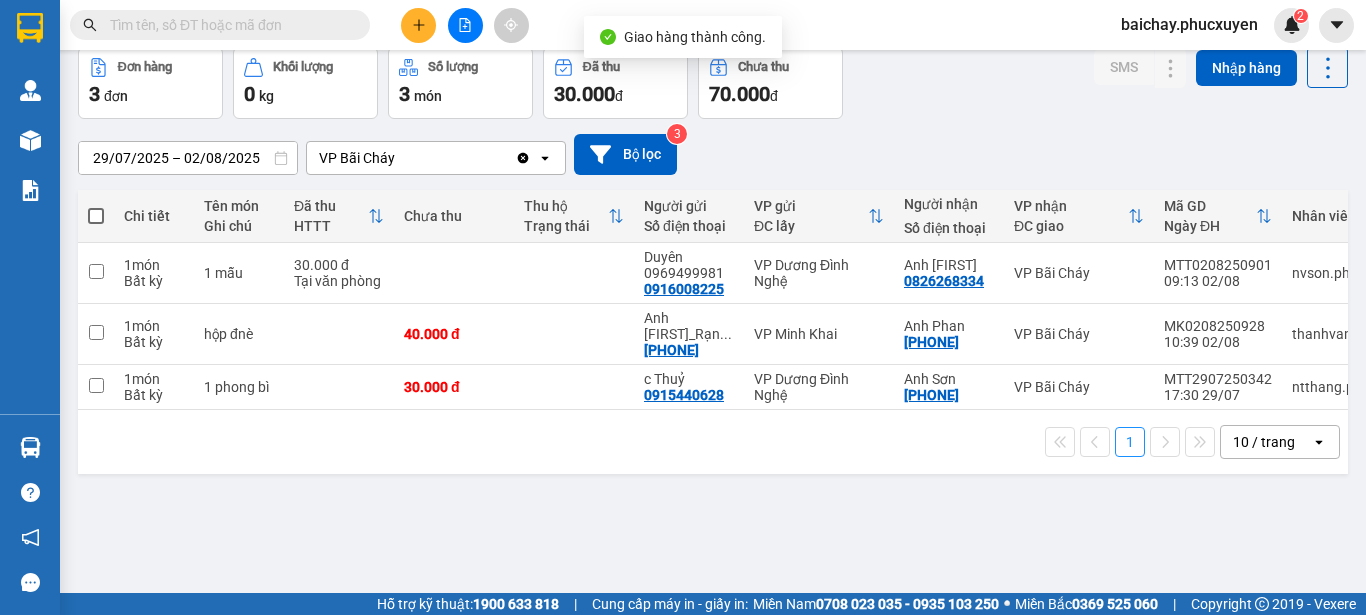 click on "ver 1.8.137 Kho gửi Trên xe Kho nhận Hàng đã giao Kho hàng hủy Đơn hàng 3 đơn Khối lượng 0 kg Số lượng 3 món Đã thu 30.000 đ Chưa thu 70.000 đ SMS Nhập hàng 29/07/2025 – 02/08/2025 Press the down arrow key to interact with the calendar and select a date. Press the escape button to close the calendar. Selected date range is from 29/07/2025 to 02/08/2025. VP Bãi Cháy Clear value open Bộ lọc 3 Chi tiết Tên món Ghi chú Đã thu HTTT Chưa thu Thu hộ Trạng thái Người gửi Số điện thoại VP gửi ĐC lấy Người nhận Số điện thoại VP nhận ĐC giao Mã GD Ngày ĐH Nhân viên 1 món Bất kỳ 1 mẫu 30.000 đ Tại văn phòng Duyên [PHONE] [PHONE] VP Dương Đình Nghệ Anh Sáng [PHONE] VP Bãi Cháy MTT0208250901 09:13 02/08 nvson.phucxuyen 1 món Bất kỳ hộp đnè 40.000 đ Anh Nguyên_Rạn ... [PHONE] VP Minh Khai Anh Phan [PHONE] VP Bãi Cháy MK0208250928 10:39 02/08 thanhvan.phucxuyen 1 món 1 open" at bounding box center (713, 275) 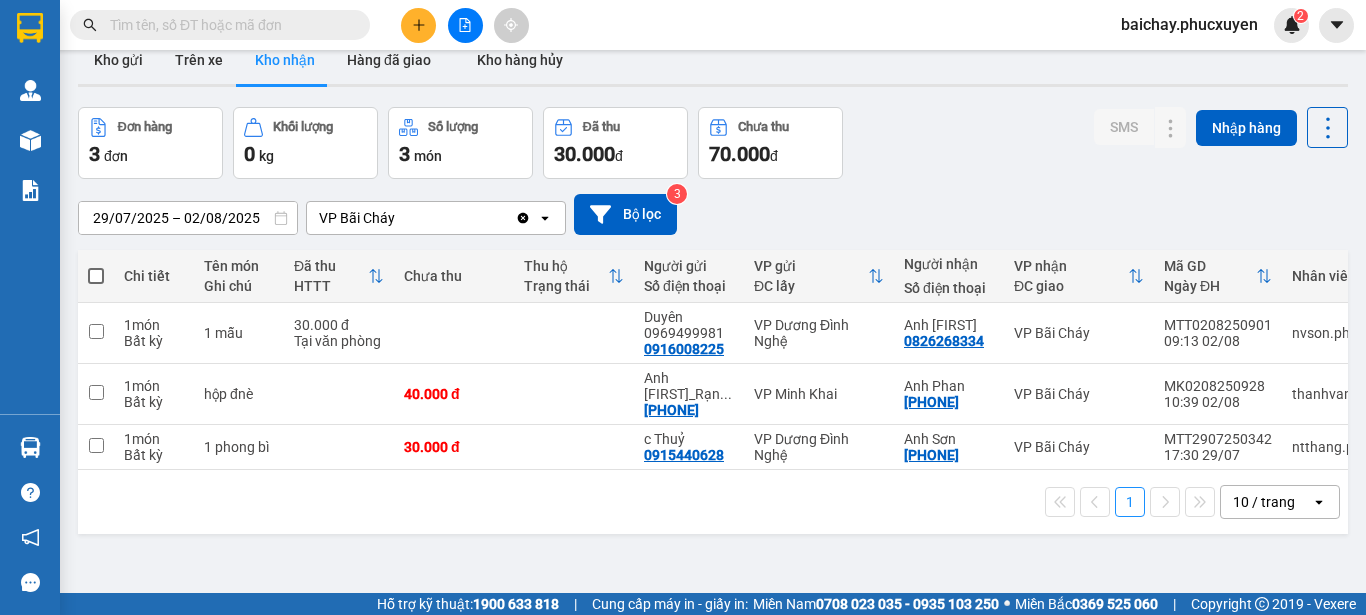 scroll, scrollTop: 0, scrollLeft: 0, axis: both 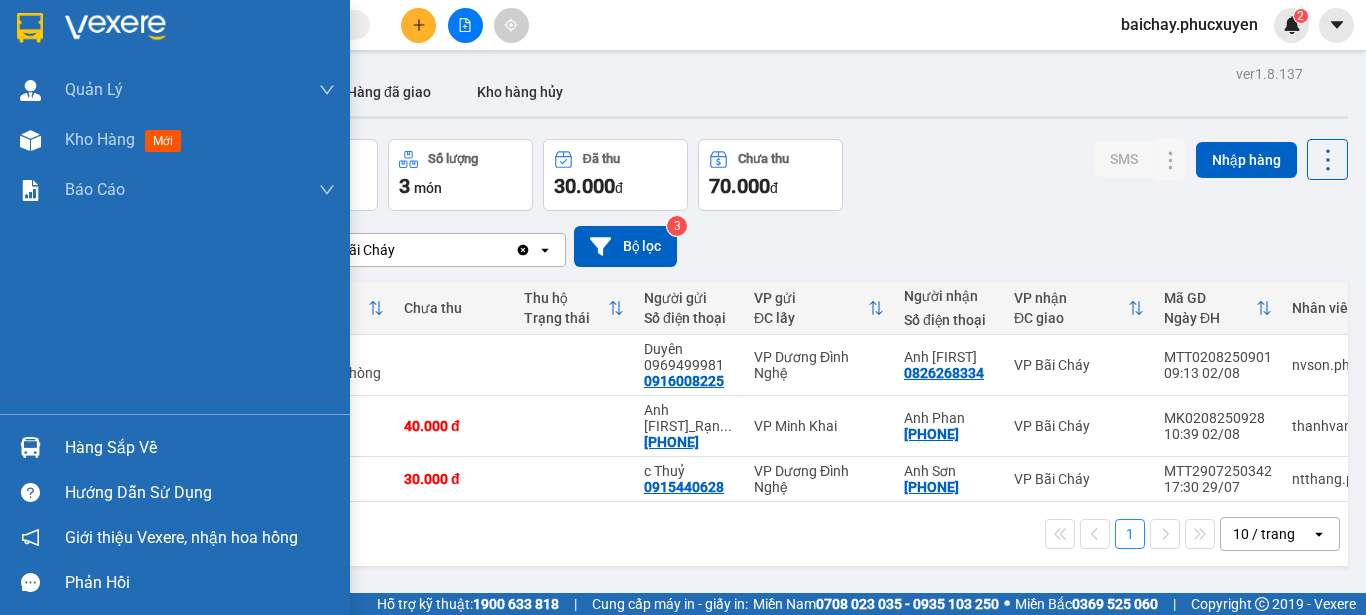 click on "Hàng sắp về" at bounding box center [200, 448] 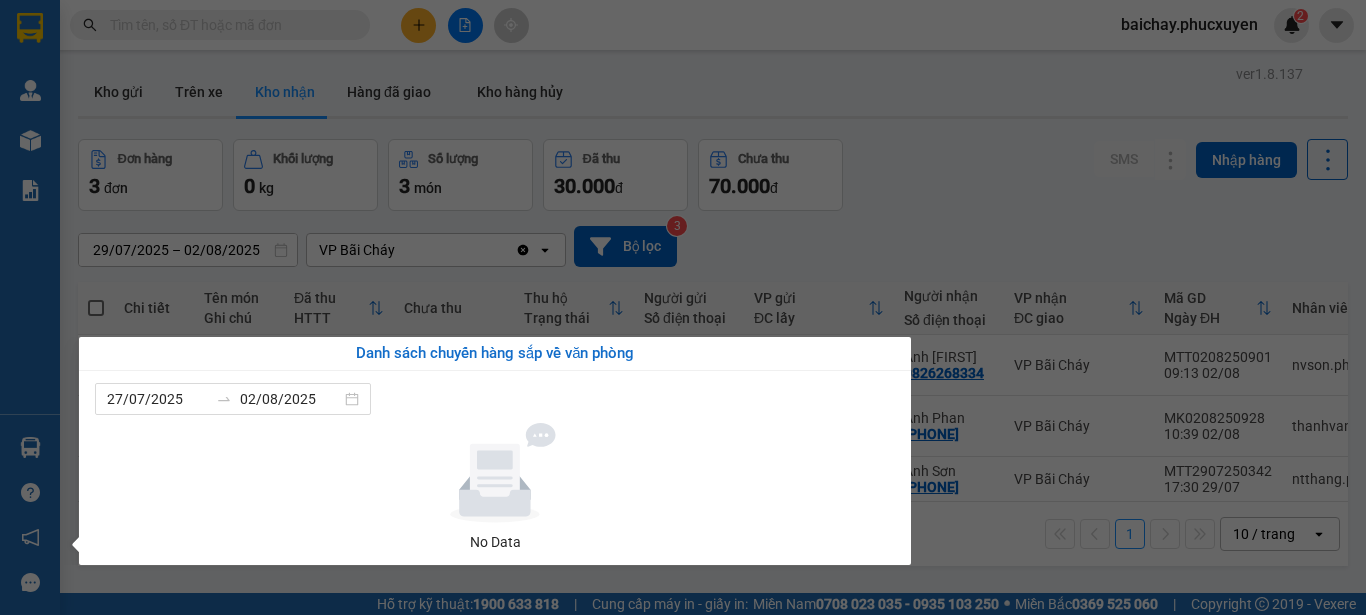 click on "Kết quả tìm kiếm ( 0 )Bộ lọc No Data baichay.phucxuyen 2 Quản Lý Quản lý giao nhận mới Quản lý kiểm kho Kho hàng mới Báo cáo 11. Báo cáo đơn giao nhận nội bộ 1. Chi tiết đơn hàng văn phòng 12. Thống kê đơn đối tác 2. Tổng doanh thu theo từng văn phòng 3. Thống kê đơn hàng toàn nhà xe 4. Báo cáo dòng tiền theo nhân viên 5. Doanh thu thực tế chi tiết theo phòng hàng 8. Thống kê nhận và gửi hàng theo văn phòng 9. Thống kê chi tiết đơn hàng theo văn phòng gửi Báo cáo Dòng tiền Thực thu của Nhân viên (Tách cước) Hàng sắp về Hướng dẫn sử dụng Giới thiệu Vexere, nhận hoa hồng Phản hồi Phần mềm hỗ trợ bạn tốt chứ? ver 1.8.137 Kho gửi Trên xe Kho nhận Hàng đã giao Kho hàng hủy Đơn hàng 3 đơn Khối lượng 0 kg Số lượng 3 món Đã thu 30.000 đ Chưa thu 70.000 đ SMS Nhập hàng 29/07/2025 – 02/08/2025 open 3" at bounding box center (683, 307) 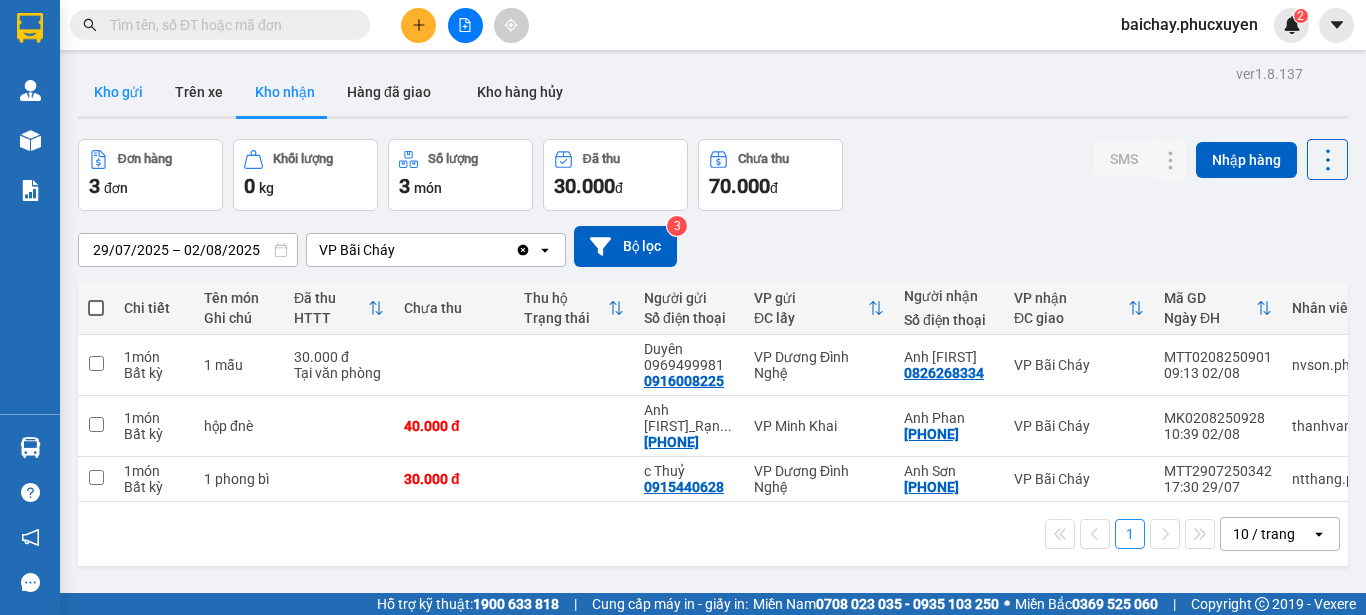 click on "Kho gửi" at bounding box center [118, 92] 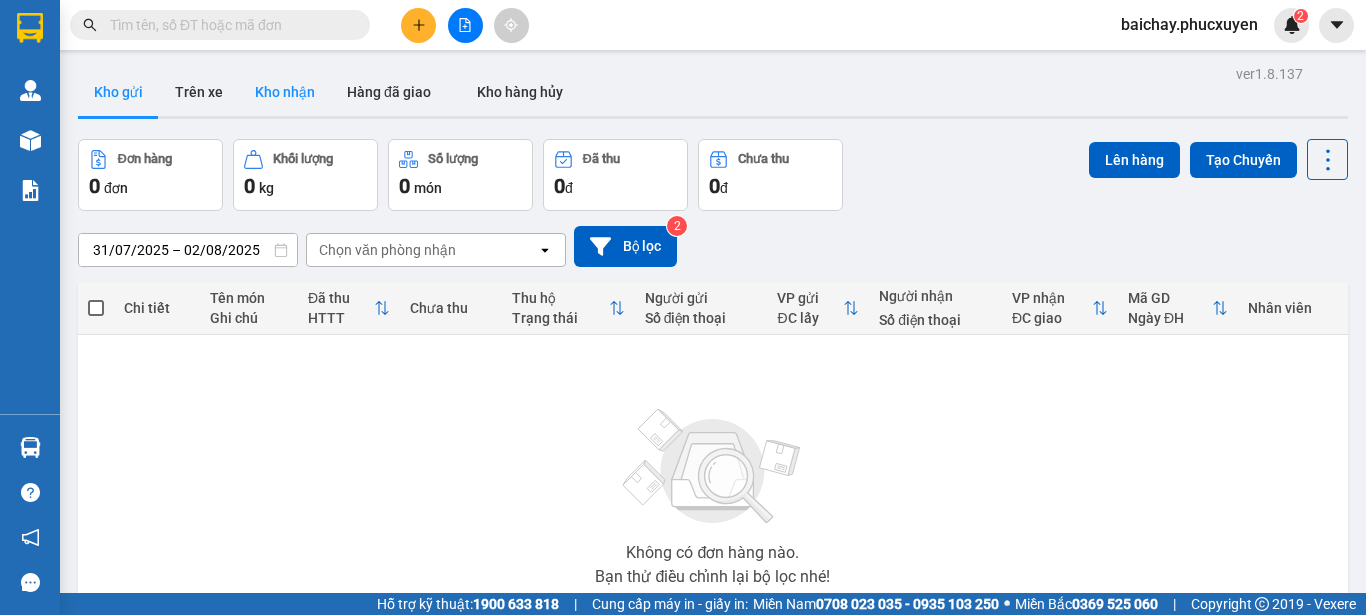 click on "Kho nhận" at bounding box center [285, 92] 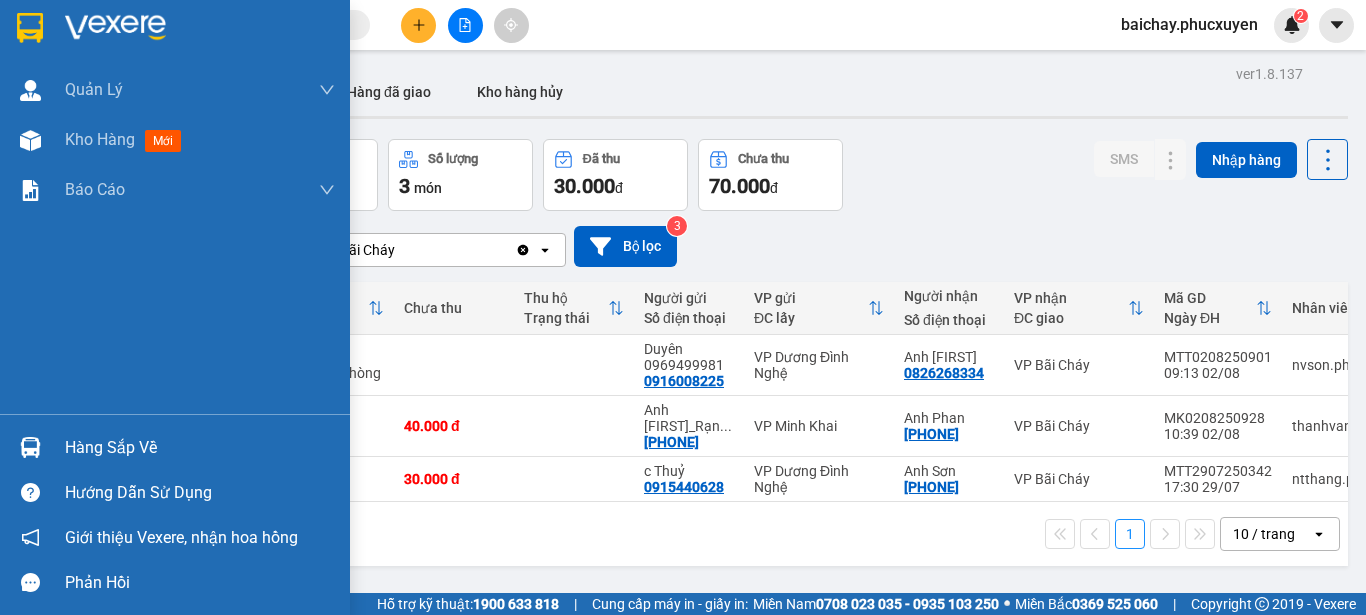 click on "Hàng sắp về" at bounding box center [200, 448] 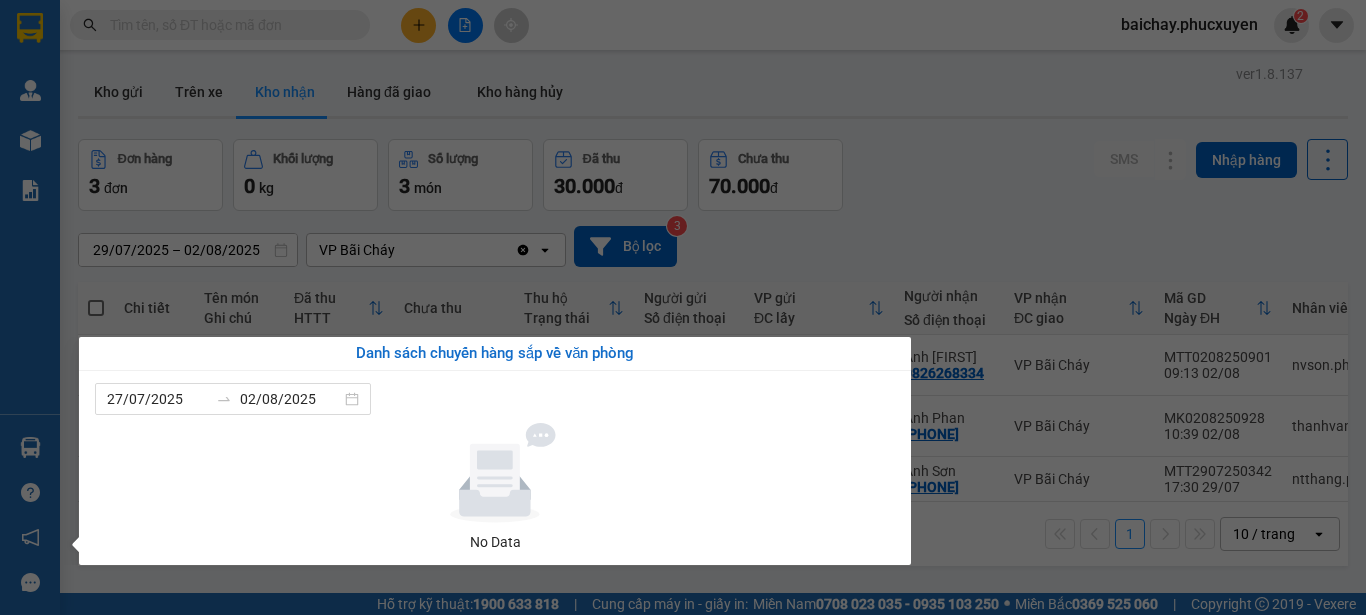 click on "Kết quả tìm kiếm ( 0 )Bộ lọc No Data baichay.phucxuyen 2 Quản Lý Quản lý giao nhận mới Quản lý kiểm kho Kho hàng mới Báo cáo 11. Báo cáo đơn giao nhận nội bộ 1. Chi tiết đơn hàng văn phòng 12. Thống kê đơn đối tác 2. Tổng doanh thu theo từng văn phòng 3. Thống kê đơn hàng toàn nhà xe 4. Báo cáo dòng tiền theo nhân viên 5. Doanh thu thực tế chi tiết theo phòng hàng 8. Thống kê nhận và gửi hàng theo văn phòng 9. Thống kê chi tiết đơn hàng theo văn phòng gửi Báo cáo Dòng tiền Thực thu của Nhân viên (Tách cước) Hàng sắp về Hướng dẫn sử dụng Giới thiệu Vexere, nhận hoa hồng Phản hồi Phần mềm hỗ trợ bạn tốt chứ? ver 1.8.137 Kho gửi Trên xe Kho nhận Hàng đã giao Kho hàng hủy Đơn hàng 3 đơn Khối lượng 0 kg Số lượng 3 món Đã thu 30.000 đ Chưa thu 70.000 đ SMS Nhập hàng 29/07/2025 – 02/08/2025 open 3" at bounding box center [683, 307] 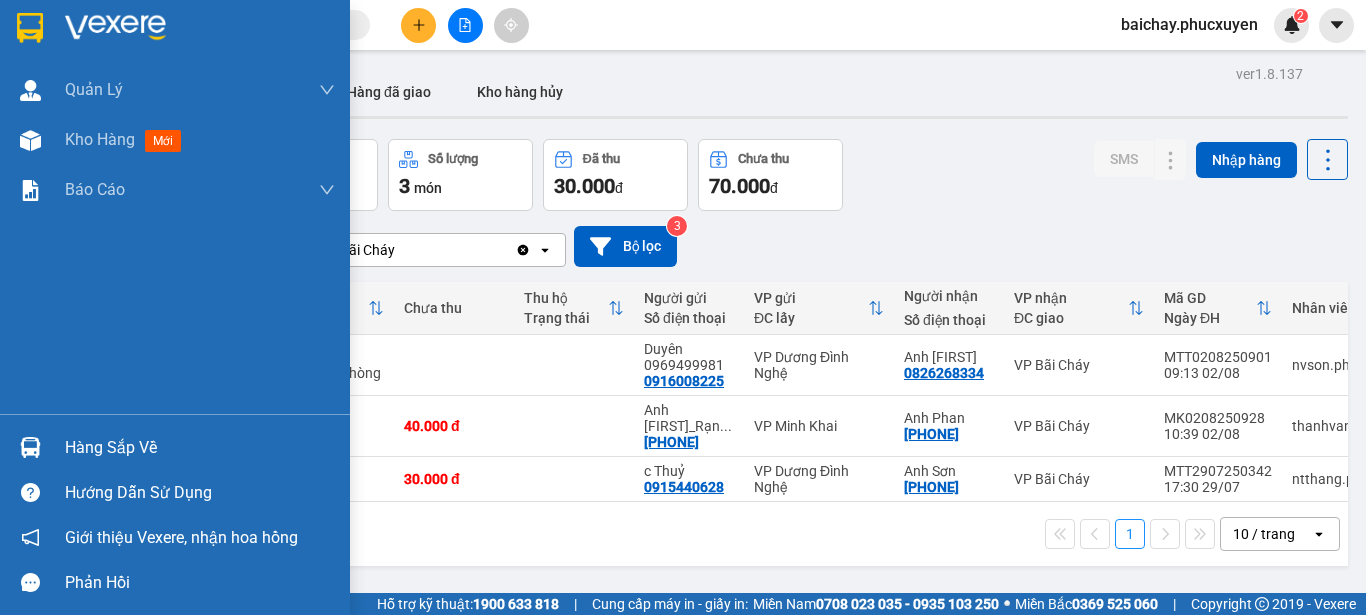 click on "Hàng sắp về" at bounding box center (200, 448) 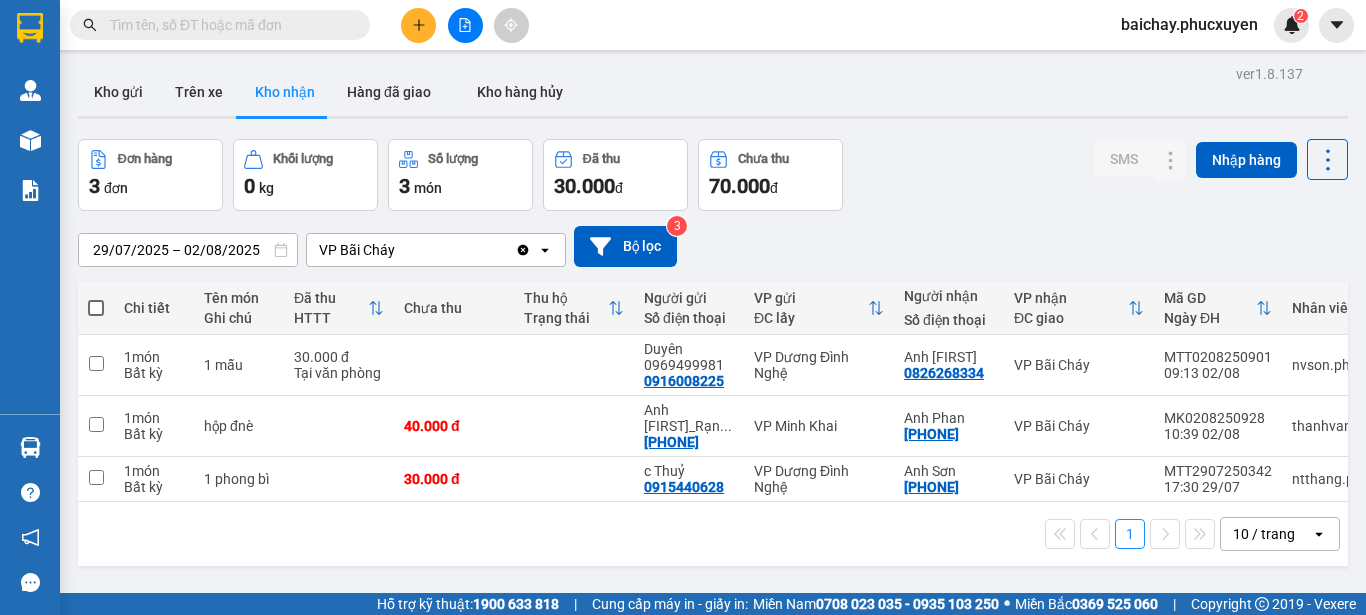 click on "Kết quả tìm kiếm ( 0 )Bộ lọc No Data baichay.phucxuyen 2 Quản Lý Quản lý giao nhận mới Quản lý kiểm kho Kho hàng mới Báo cáo 11. Báo cáo đơn giao nhận nội bộ 1. Chi tiết đơn hàng văn phòng 12. Thống kê đơn đối tác 2. Tổng doanh thu theo từng văn phòng 3. Thống kê đơn hàng toàn nhà xe 4. Báo cáo dòng tiền theo nhân viên 5. Doanh thu thực tế chi tiết theo phòng hàng 8. Thống kê nhận và gửi hàng theo văn phòng 9. Thống kê chi tiết đơn hàng theo văn phòng gửi Báo cáo Dòng tiền Thực thu của Nhân viên (Tách cước) Hàng sắp về Hướng dẫn sử dụng Giới thiệu Vexere, nhận hoa hồng Phản hồi Phần mềm hỗ trợ bạn tốt chứ? ver 1.8.137 Kho gửi Trên xe Kho nhận Hàng đã giao Kho hàng hủy Đơn hàng 3 đơn Khối lượng 0 kg Số lượng 3 món Đã thu 30.000 đ Chưa thu 70.000 đ SMS Nhập hàng 29/07/2025 – 02/08/2025 open 3" at bounding box center (683, 307) 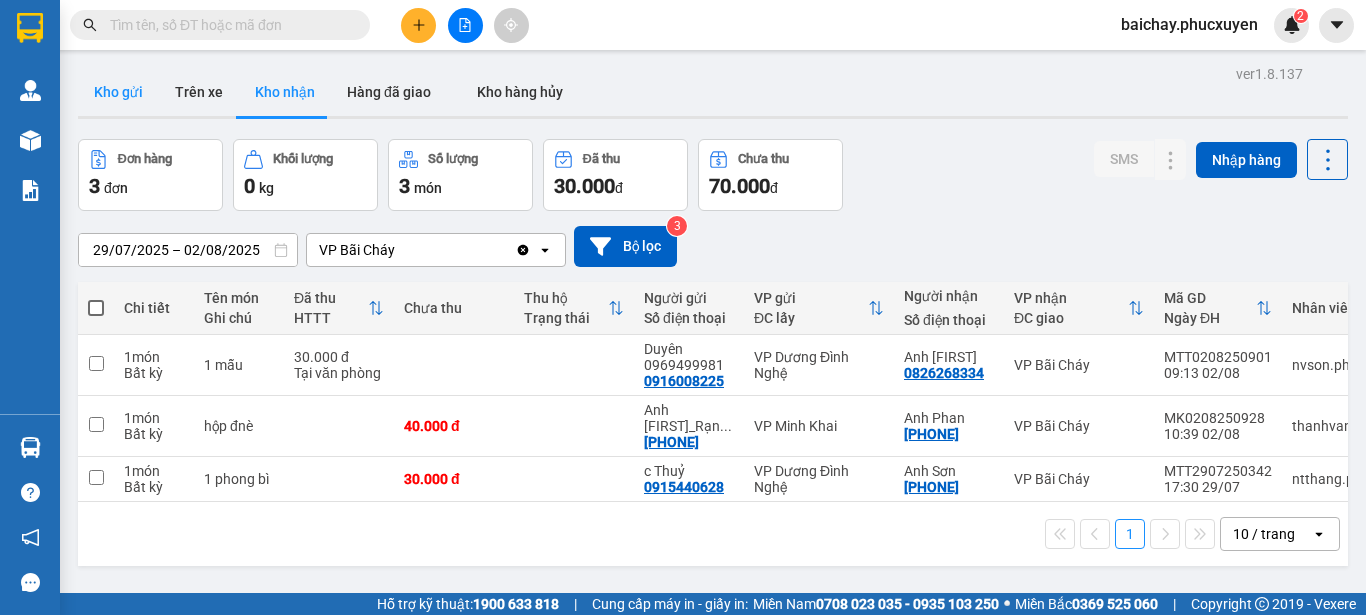click on "Kho gửi" at bounding box center [118, 92] 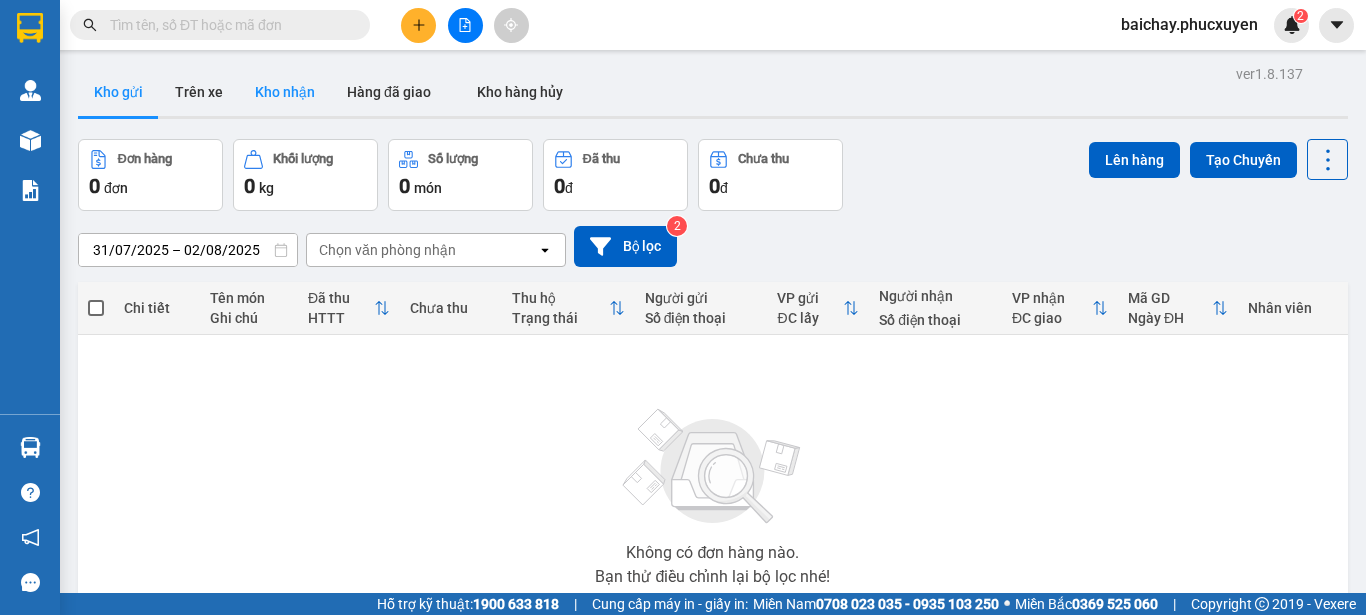 click on "Kho nhận" at bounding box center (285, 92) 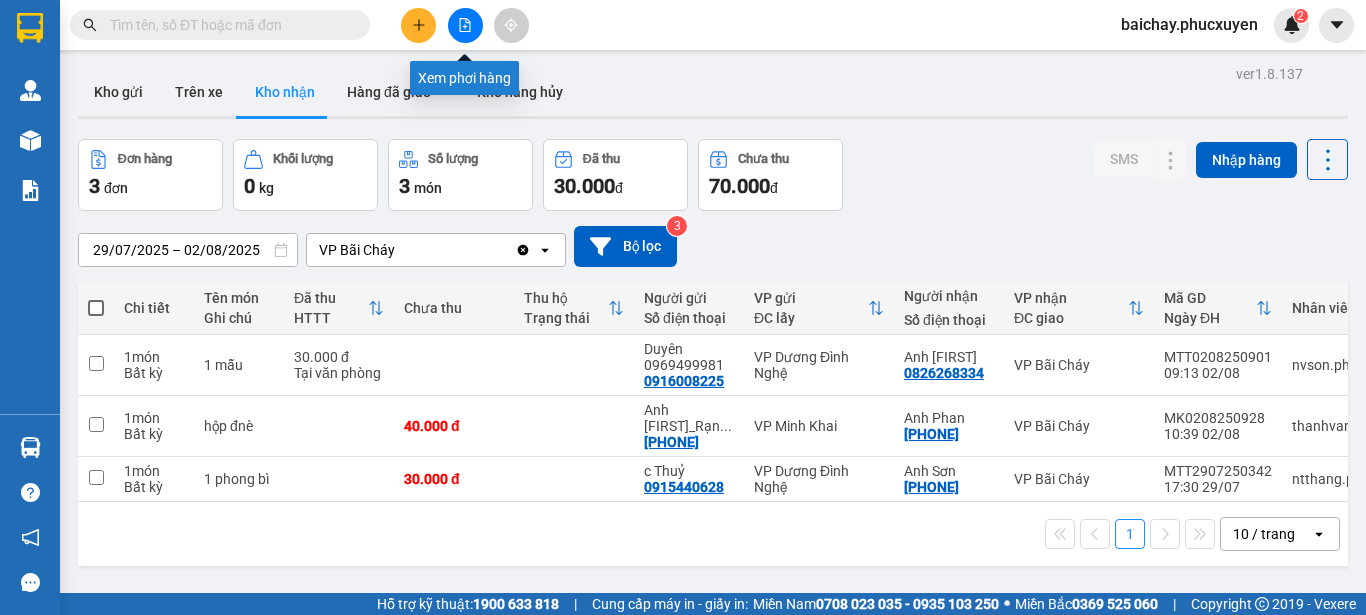 click 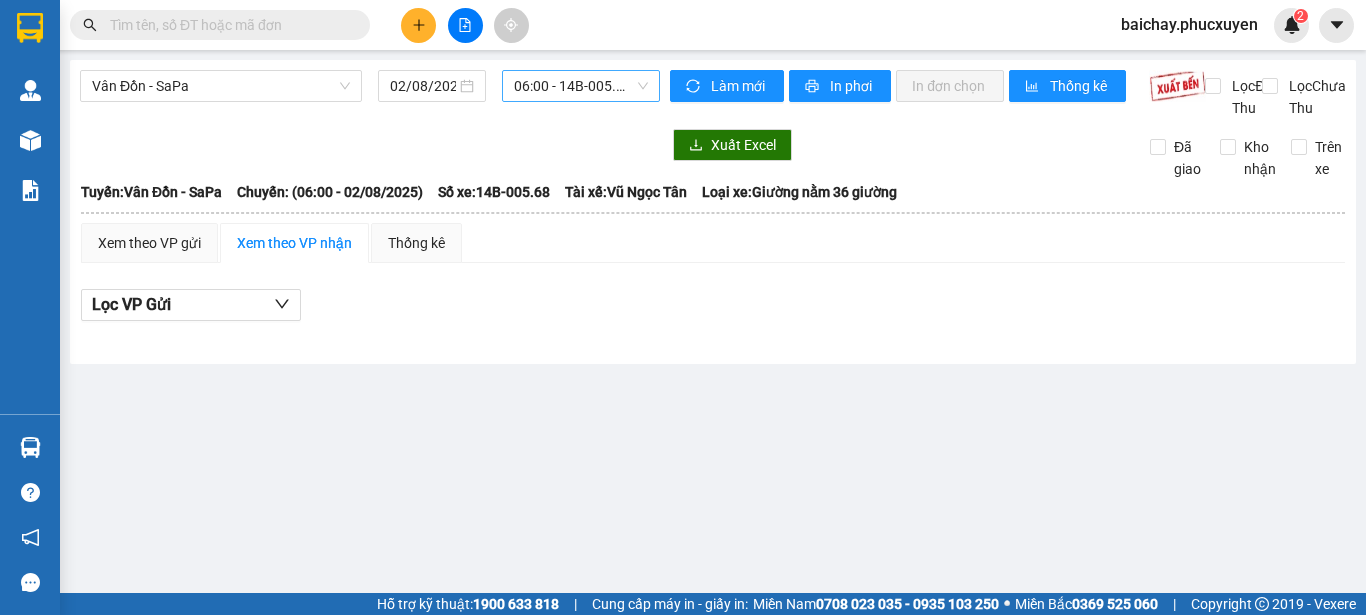 click on "06:00     - 14B-005.68" at bounding box center [581, 86] 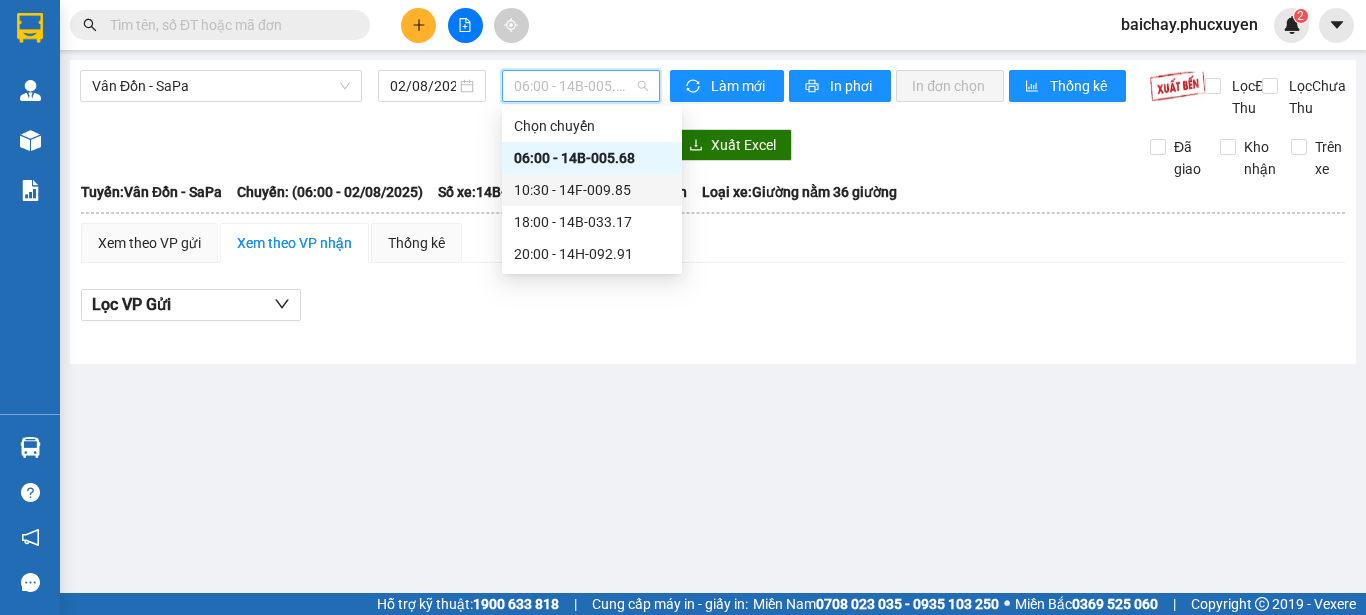 click on "10:30     - 14F-009.85" at bounding box center (592, 190) 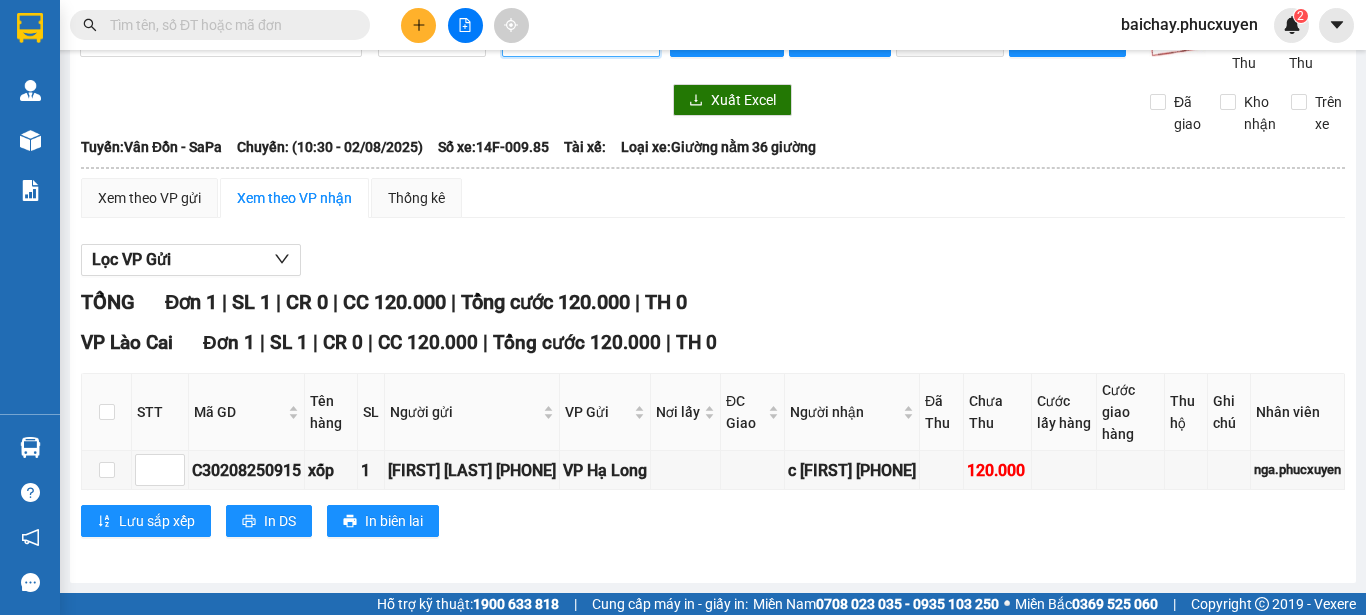 scroll, scrollTop: 0, scrollLeft: 0, axis: both 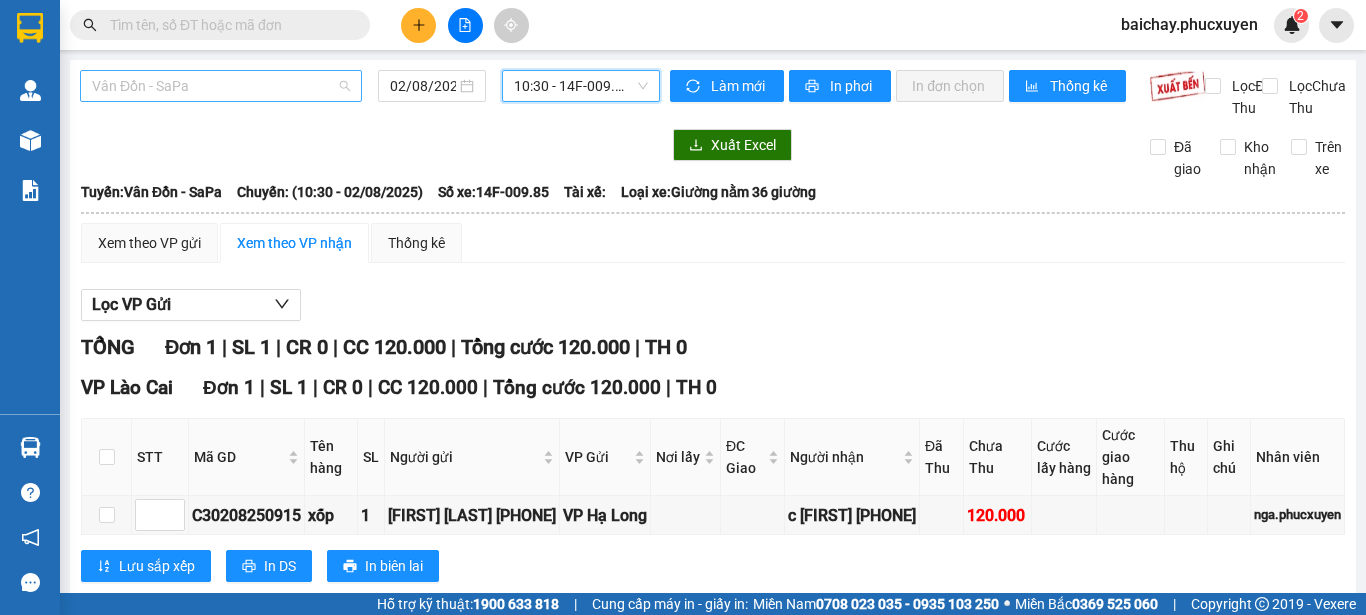 click on "Vân Đồn - SaPa" at bounding box center (221, 86) 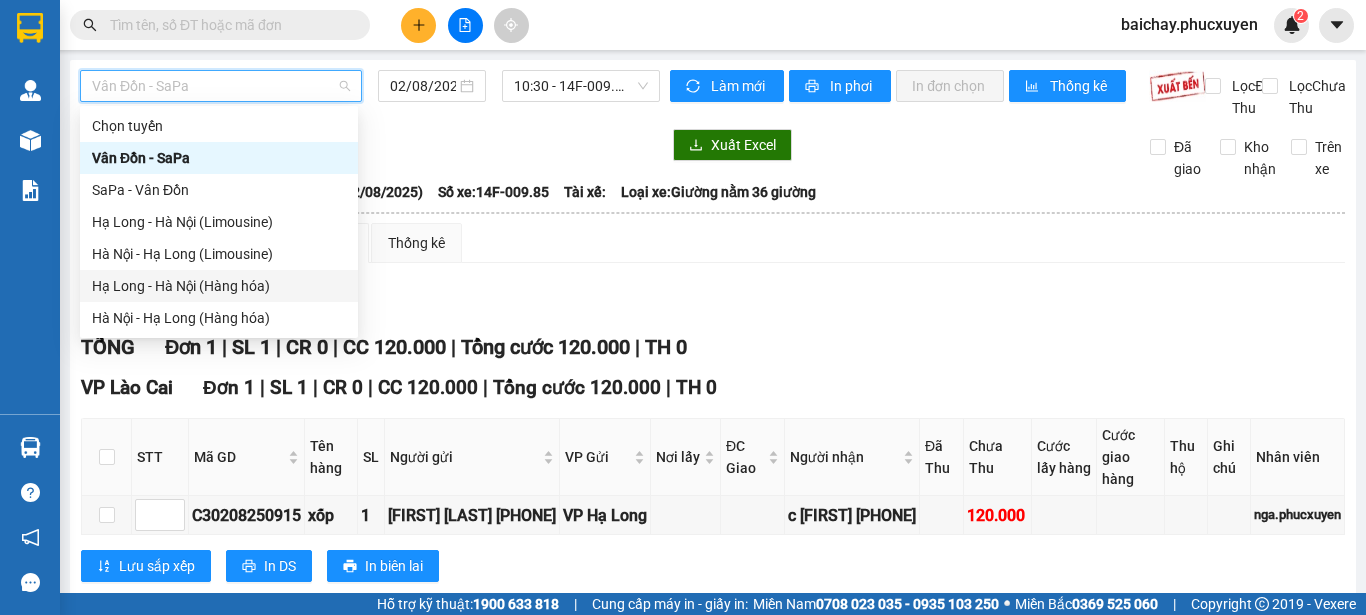 click on "Hạ Long - Hà Nội (Hàng hóa)" at bounding box center (219, 286) 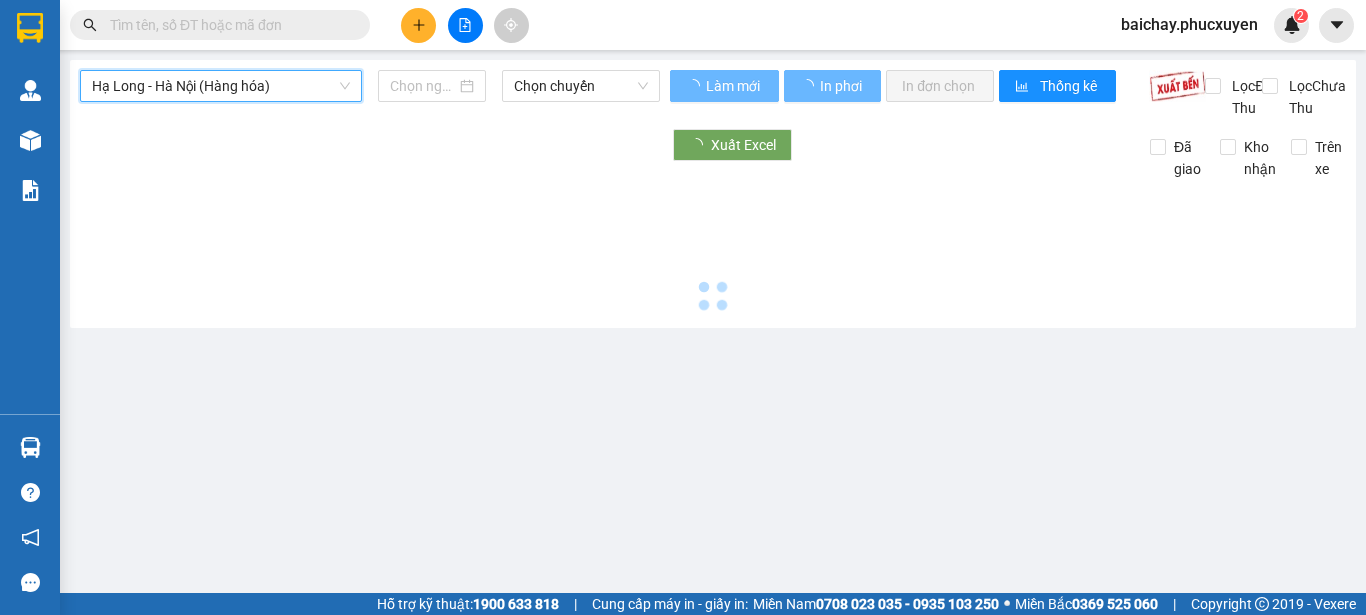 type on "02/08/2025" 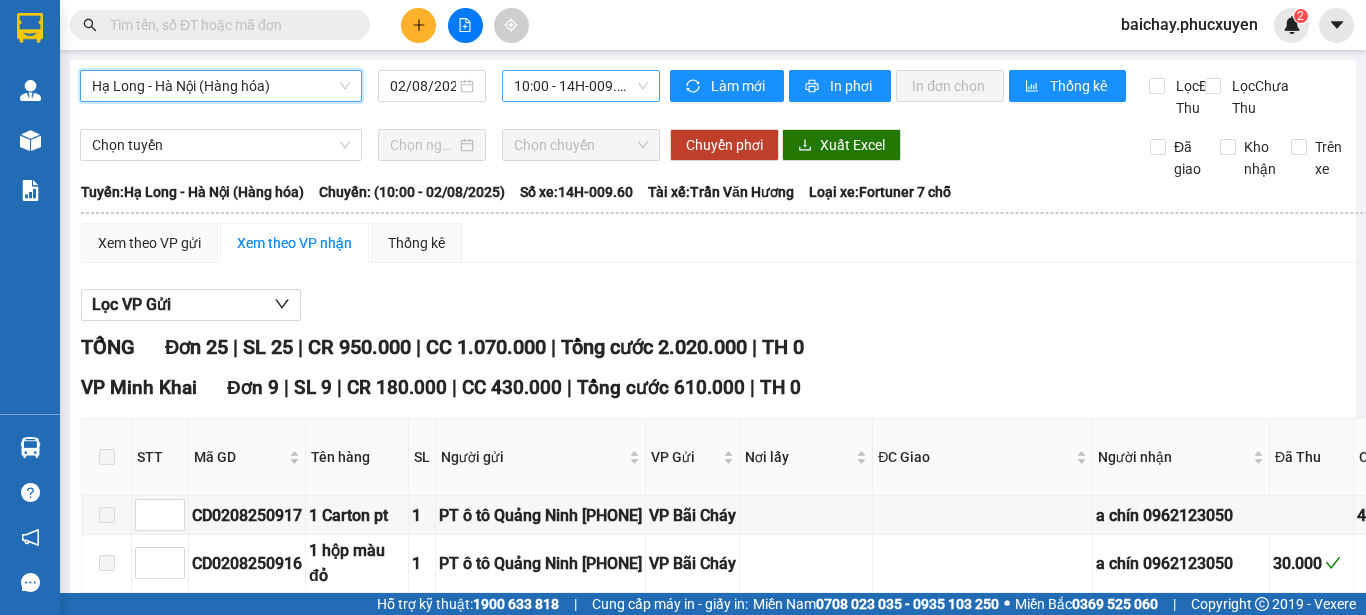 click on "10:00     - 14H-009.60" at bounding box center (581, 86) 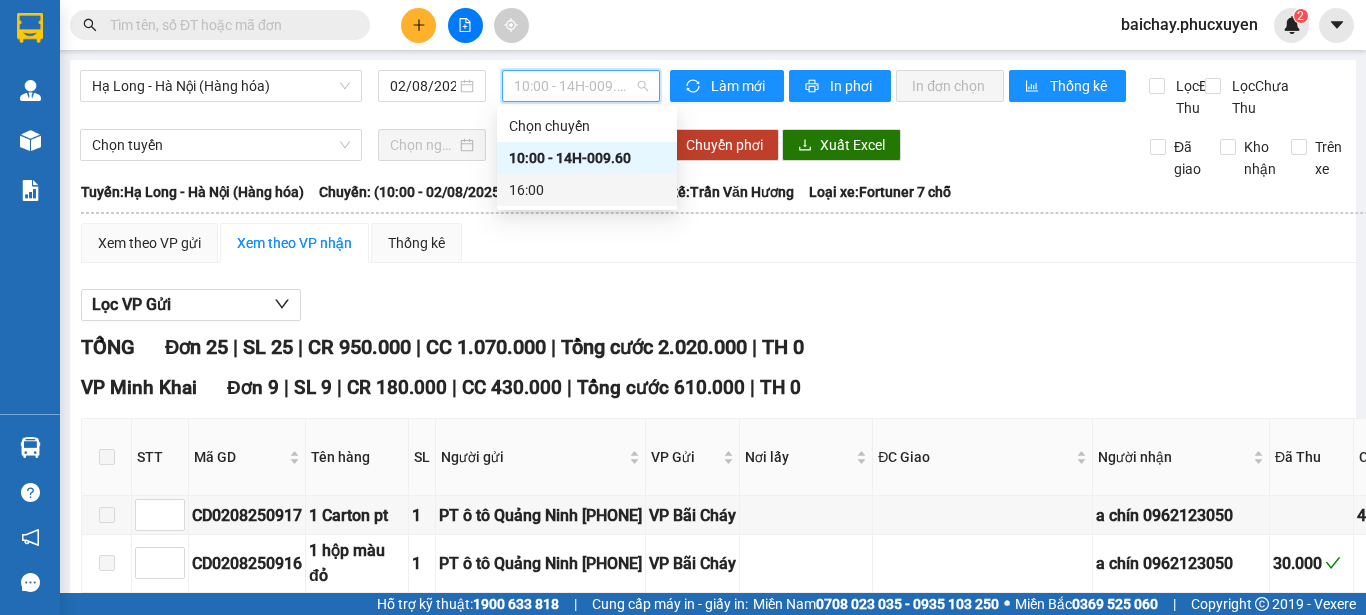 click on "16:00" at bounding box center (587, 190) 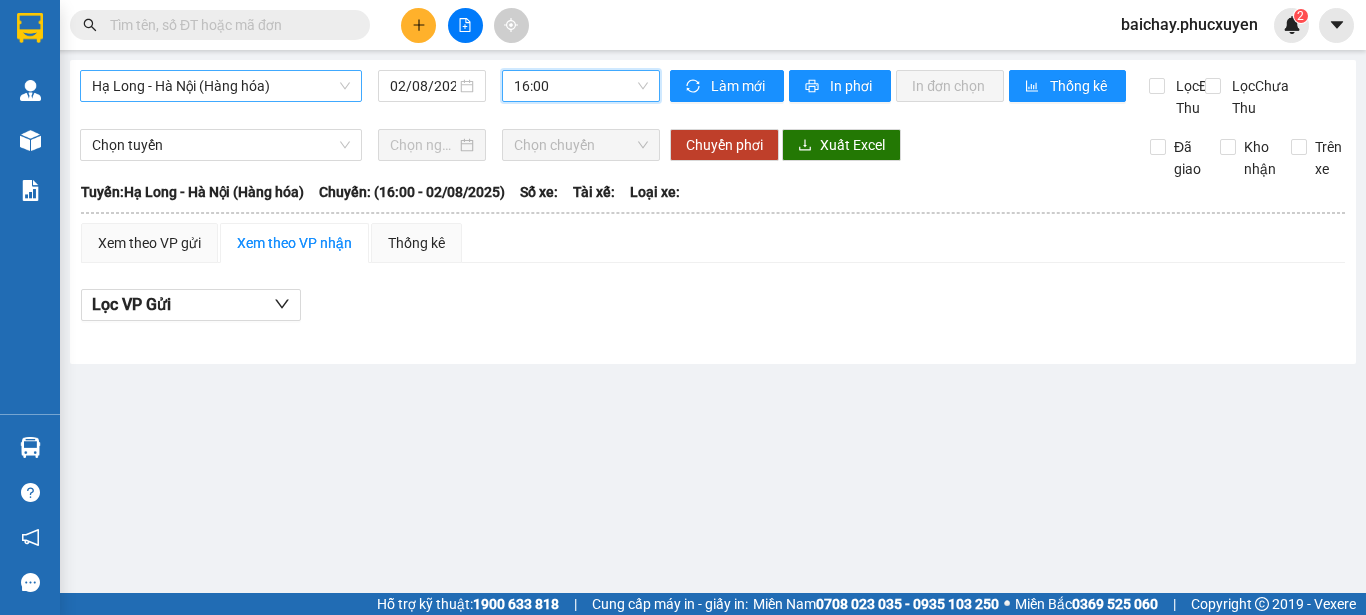 click on "Hạ Long - Hà Nội (Hàng hóa)" at bounding box center (221, 86) 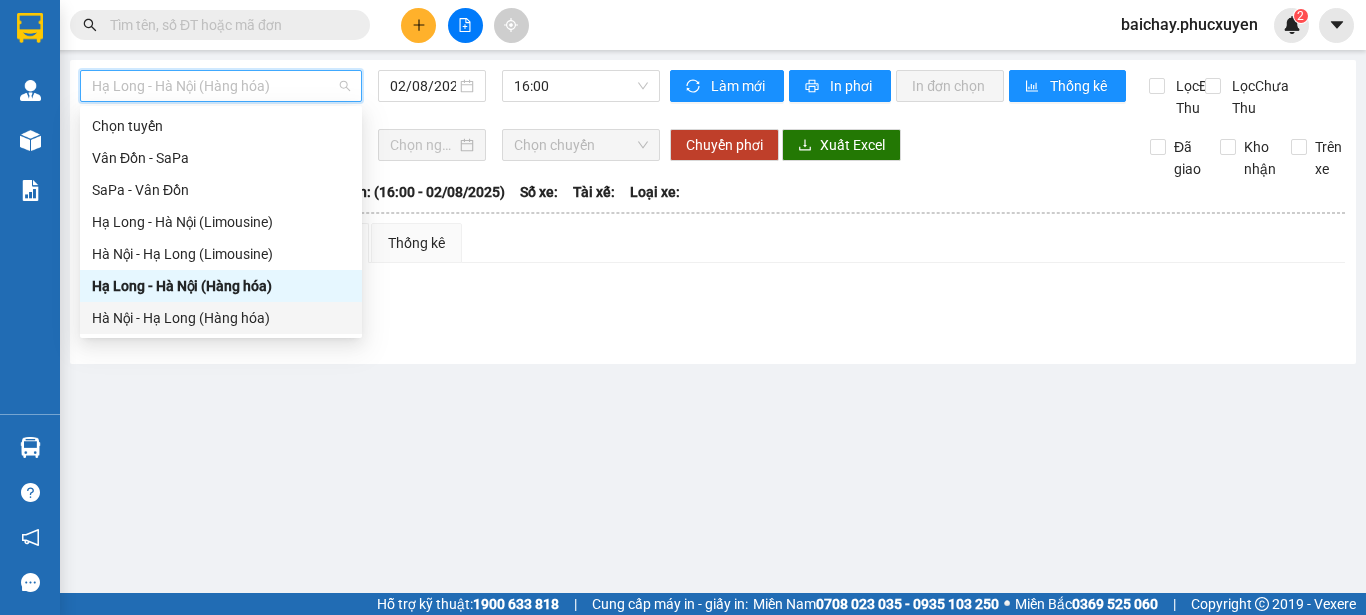 click on "Hà Nội - Hạ Long (Hàng hóa)" at bounding box center [221, 318] 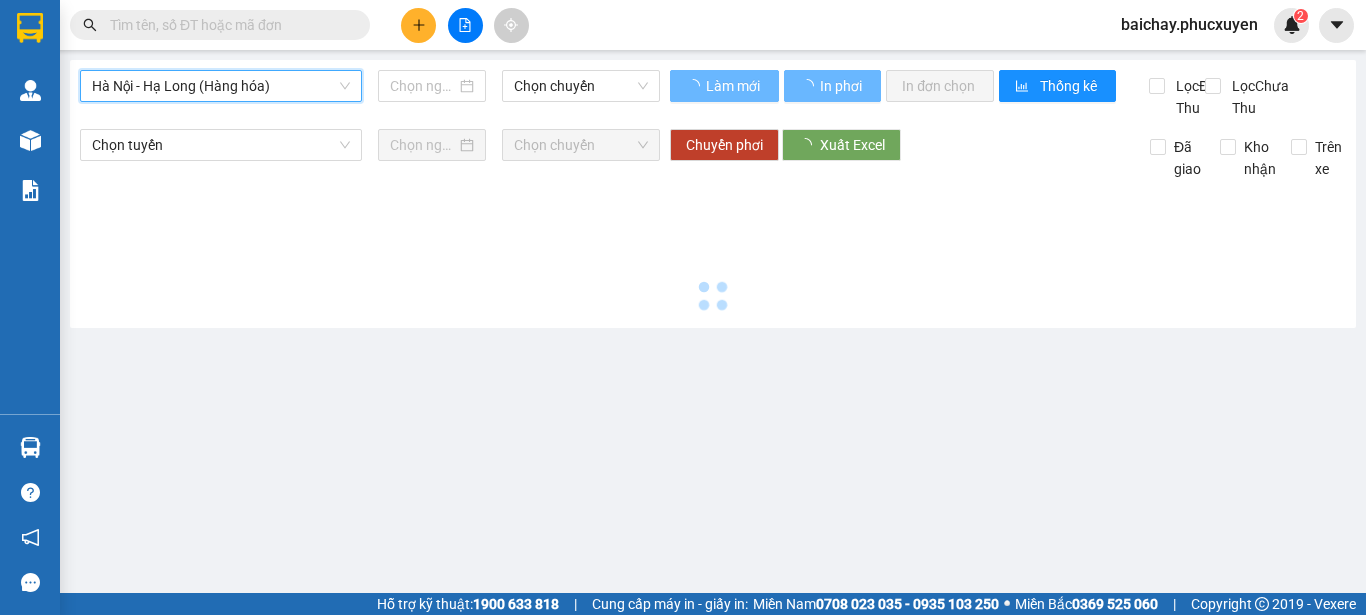 type on "02/08/2025" 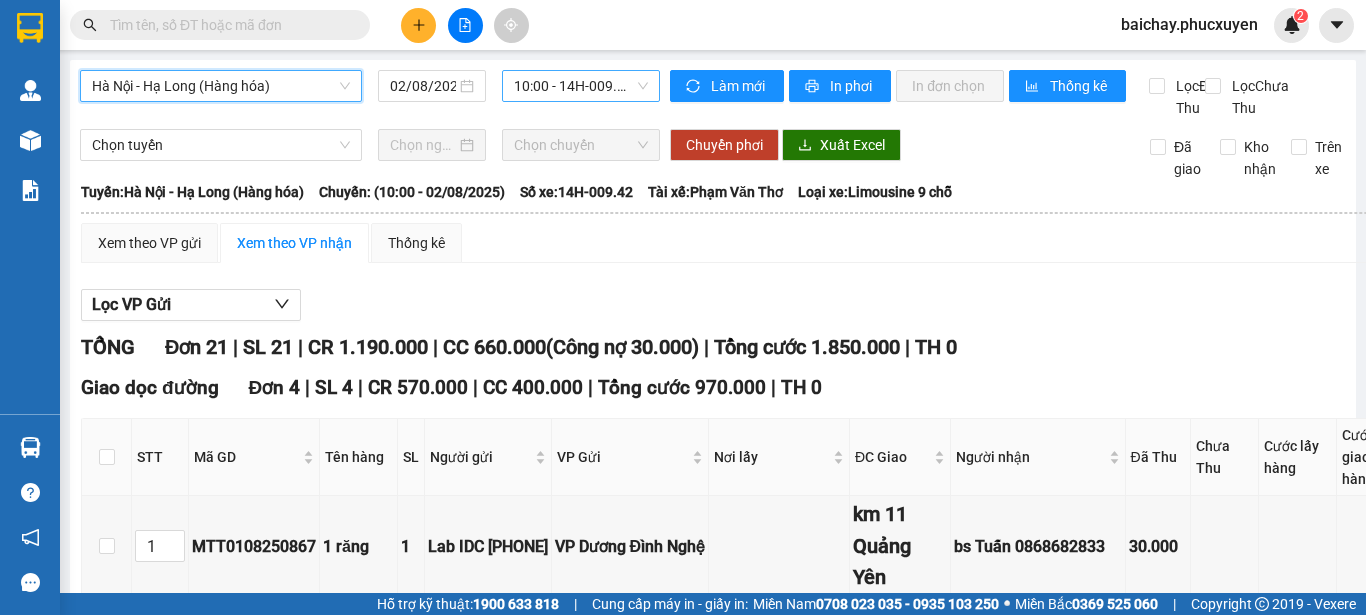 click on "10:00     - 14H-009.42" at bounding box center [581, 86] 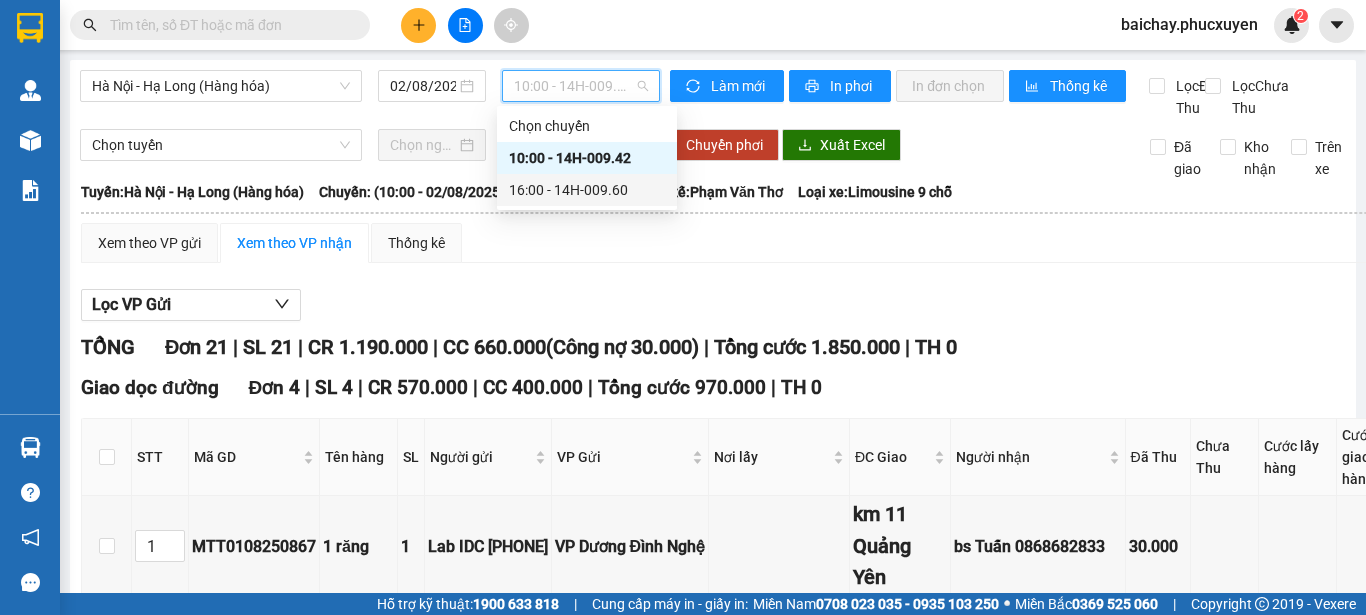 click on "16:00     - 14H-009.60" at bounding box center (587, 190) 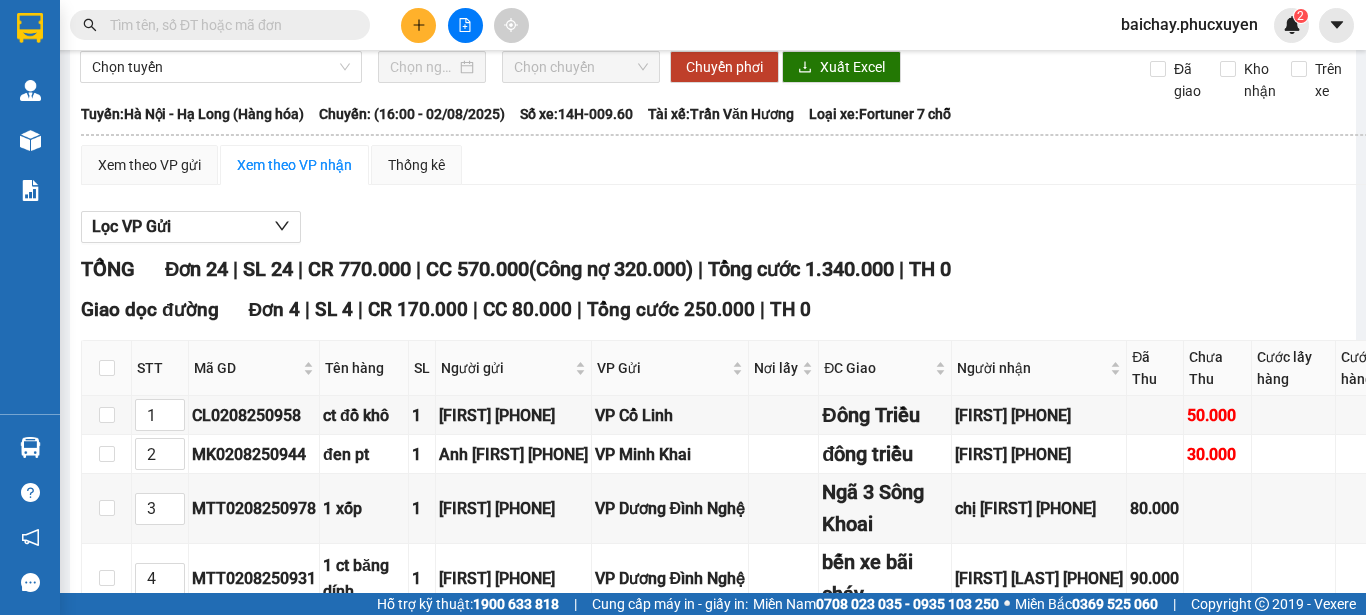 scroll, scrollTop: 0, scrollLeft: 0, axis: both 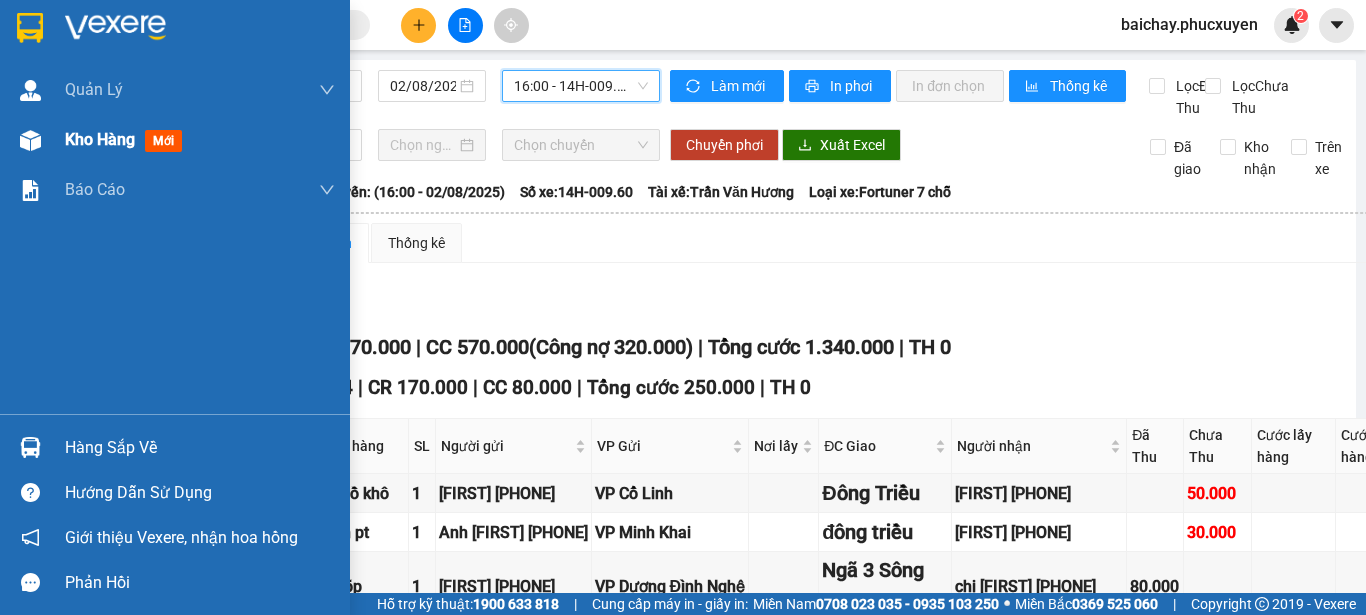 click on "Kho hàng" at bounding box center [100, 139] 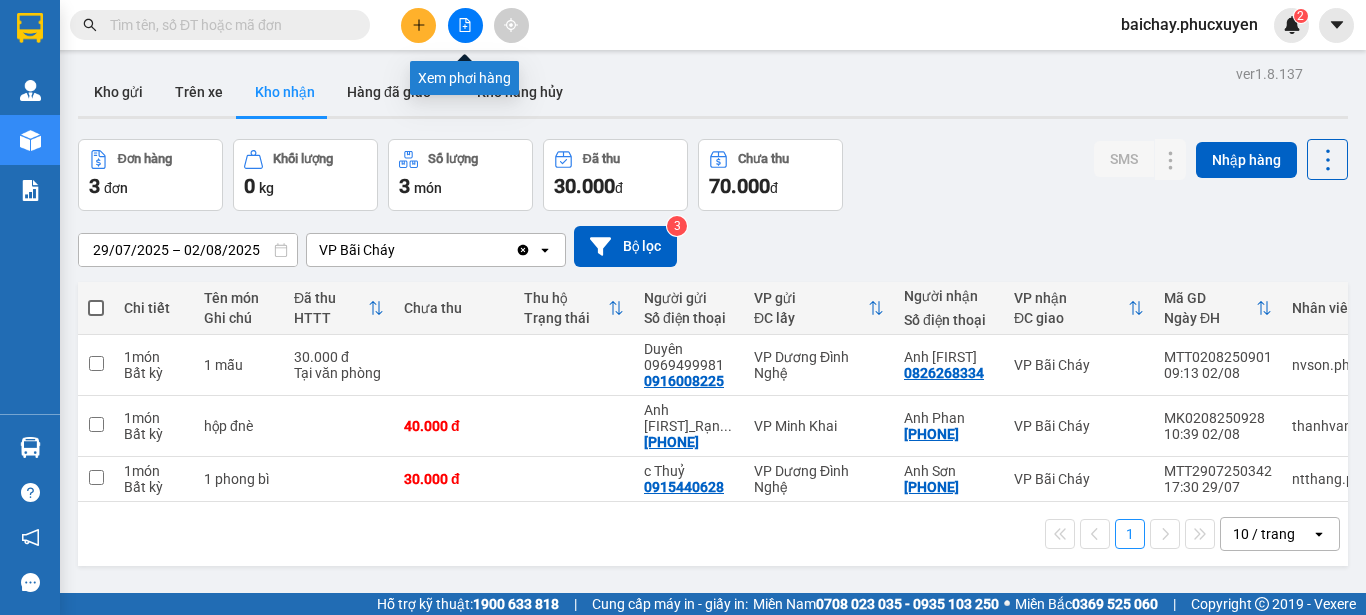 click 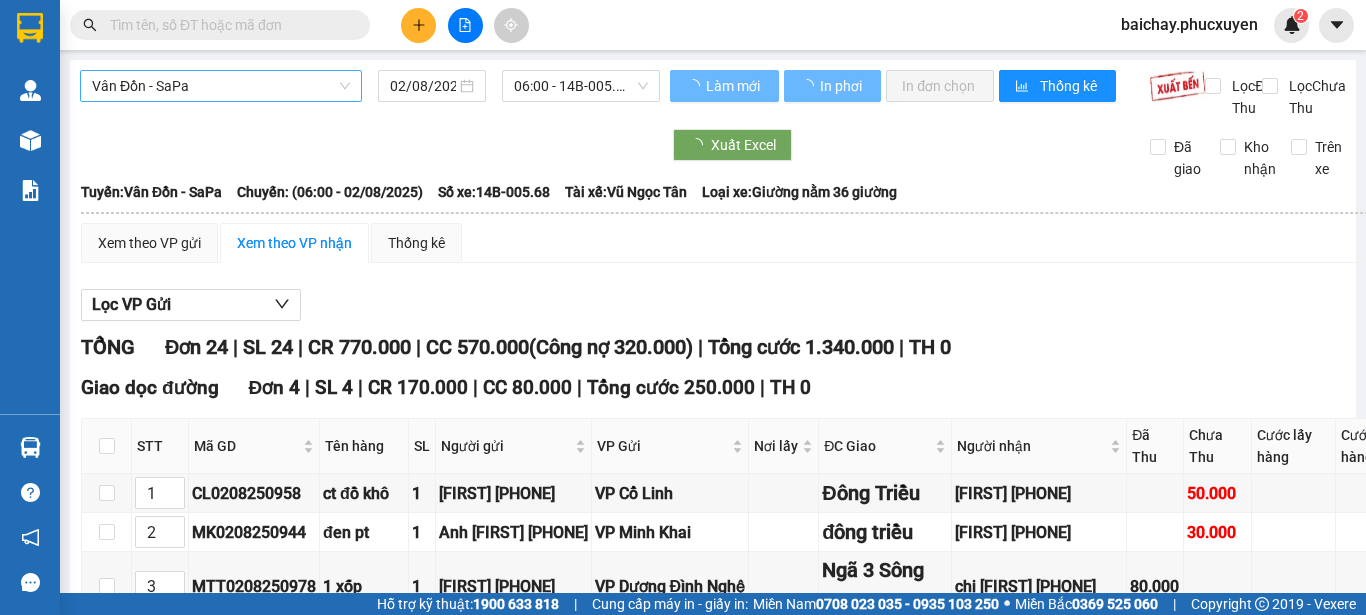 click on "Vân Đồn - SaPa" at bounding box center (221, 86) 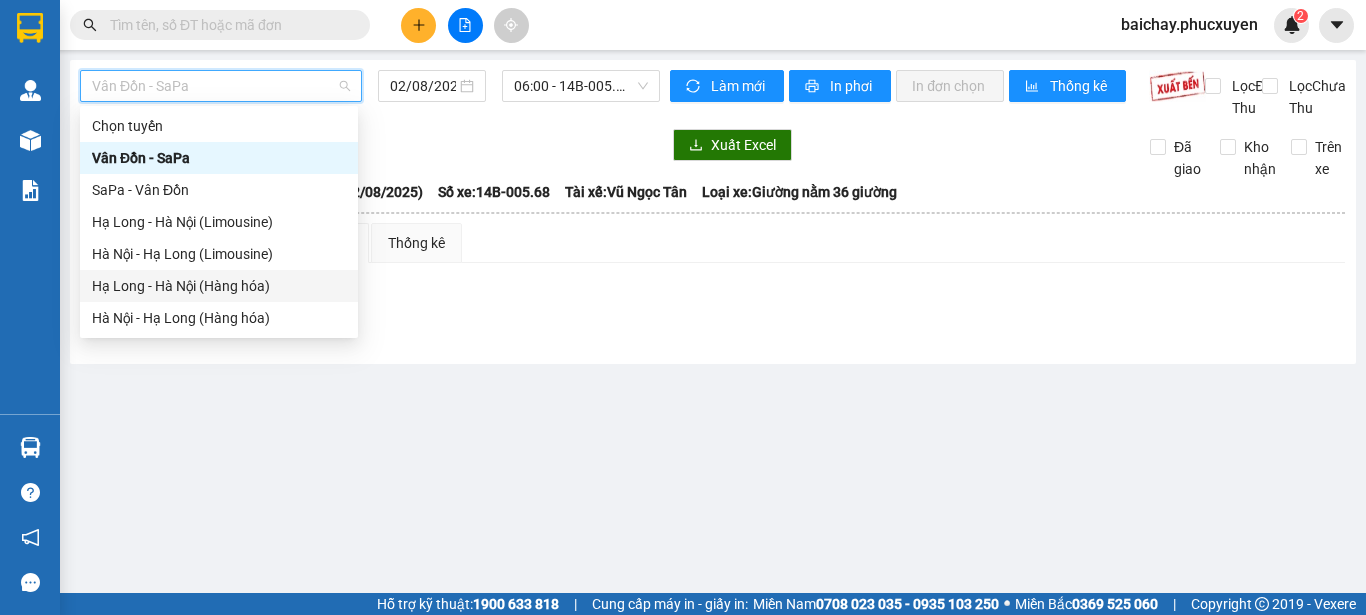 click on "Hạ Long - Hà Nội (Hàng hóa)" at bounding box center (219, 286) 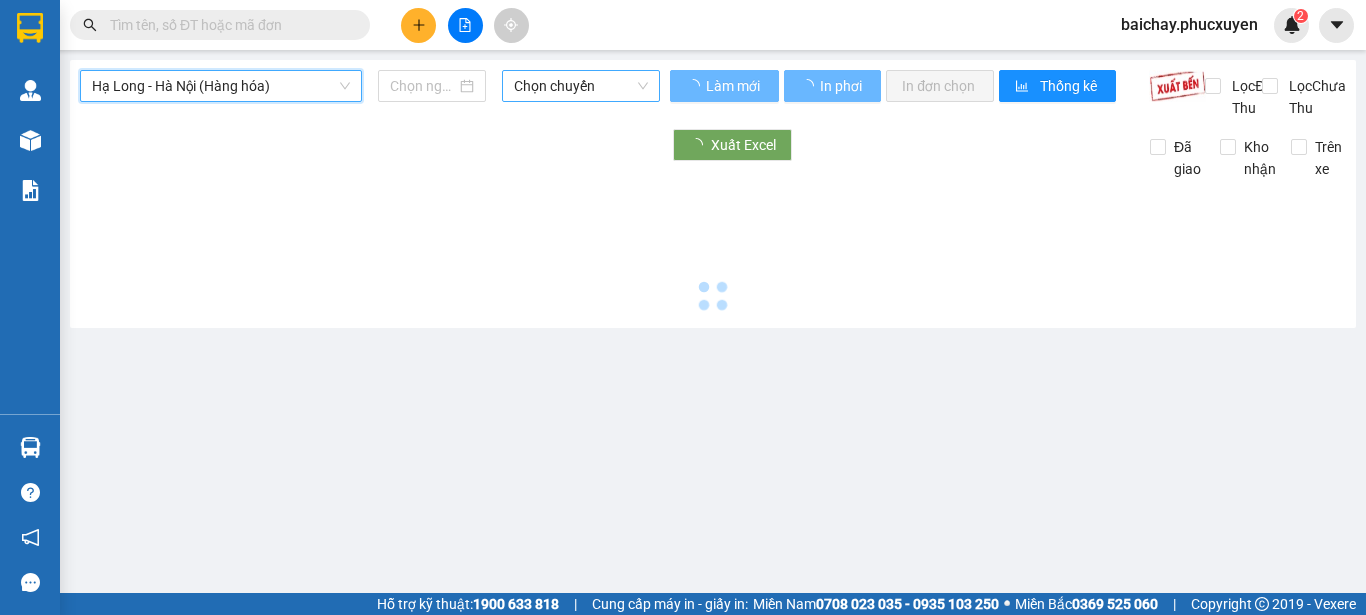 type on "02/08/2025" 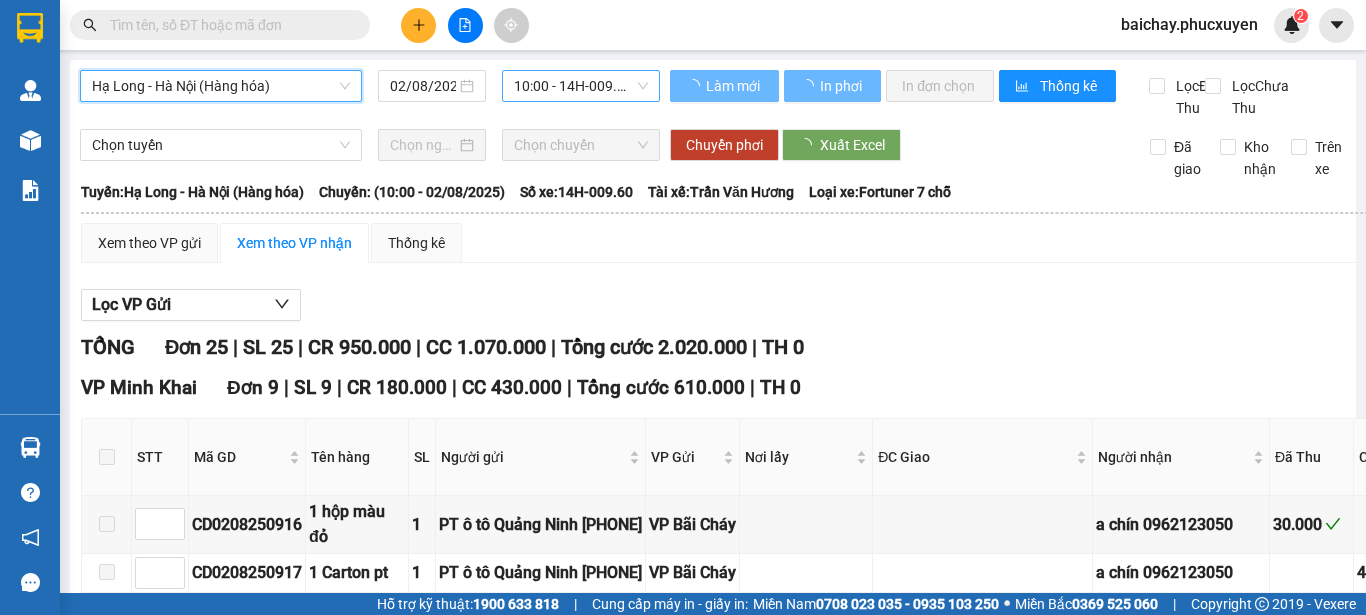click on "10:00     - 14H-009.60" at bounding box center [581, 86] 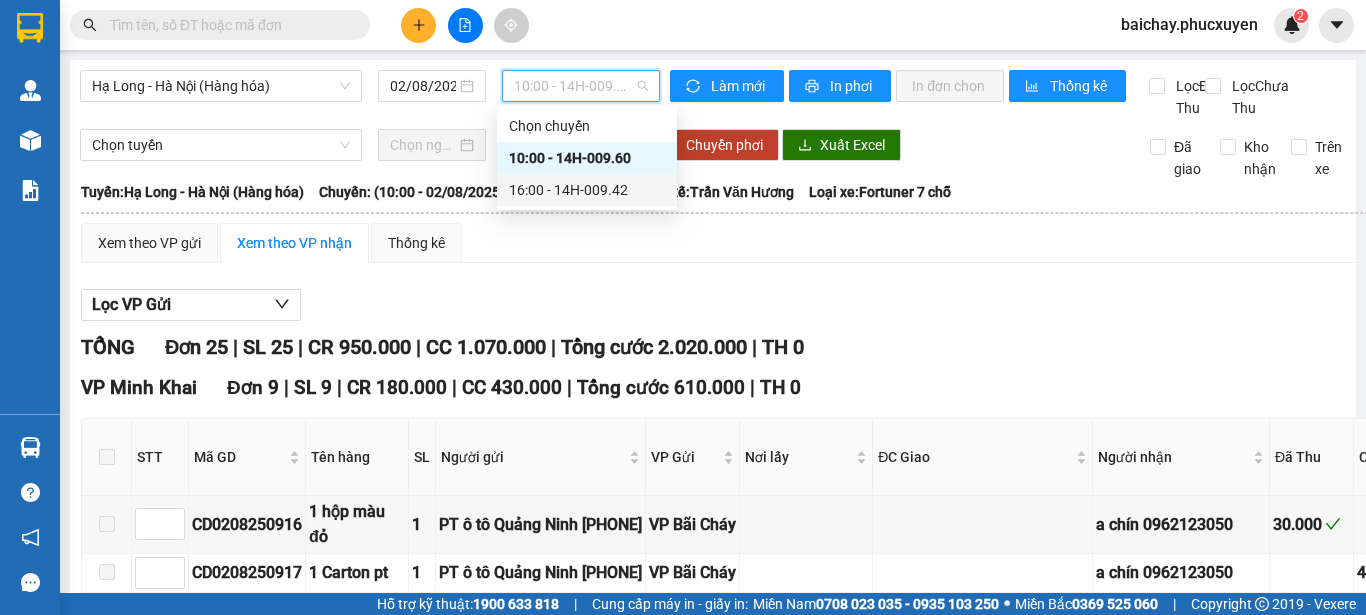 click on "16:00     - 14H-009.42" at bounding box center [587, 190] 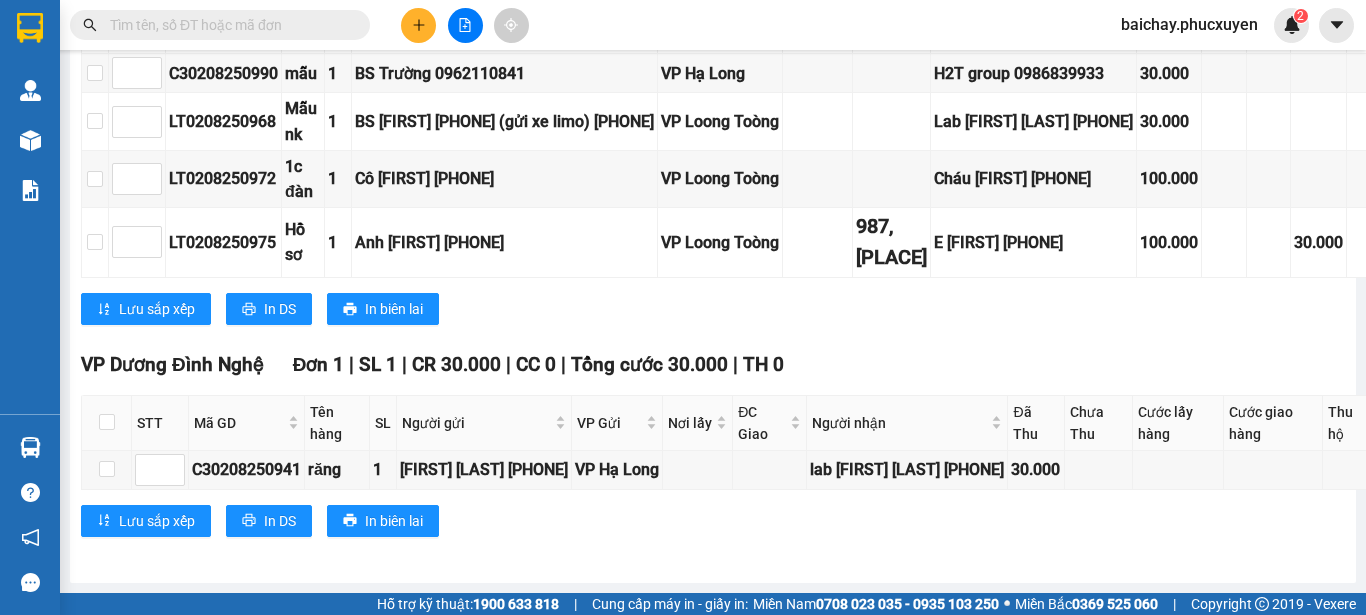 scroll, scrollTop: 61, scrollLeft: 0, axis: vertical 